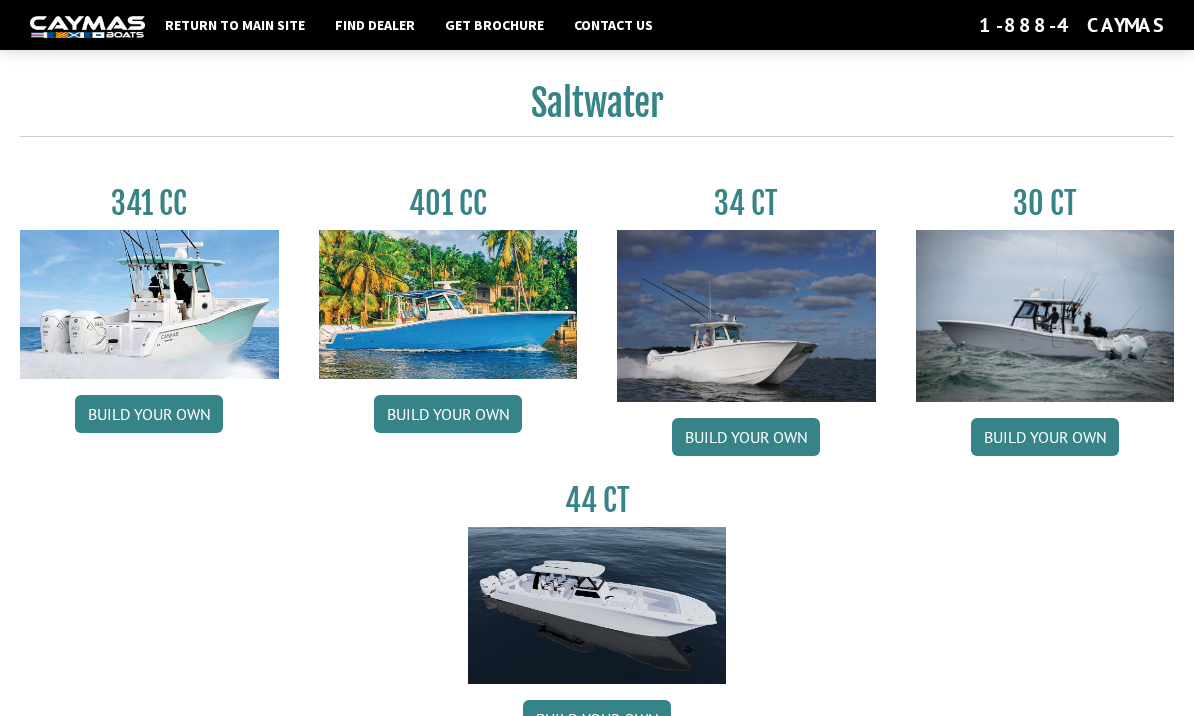 scroll, scrollTop: 829, scrollLeft: 0, axis: vertical 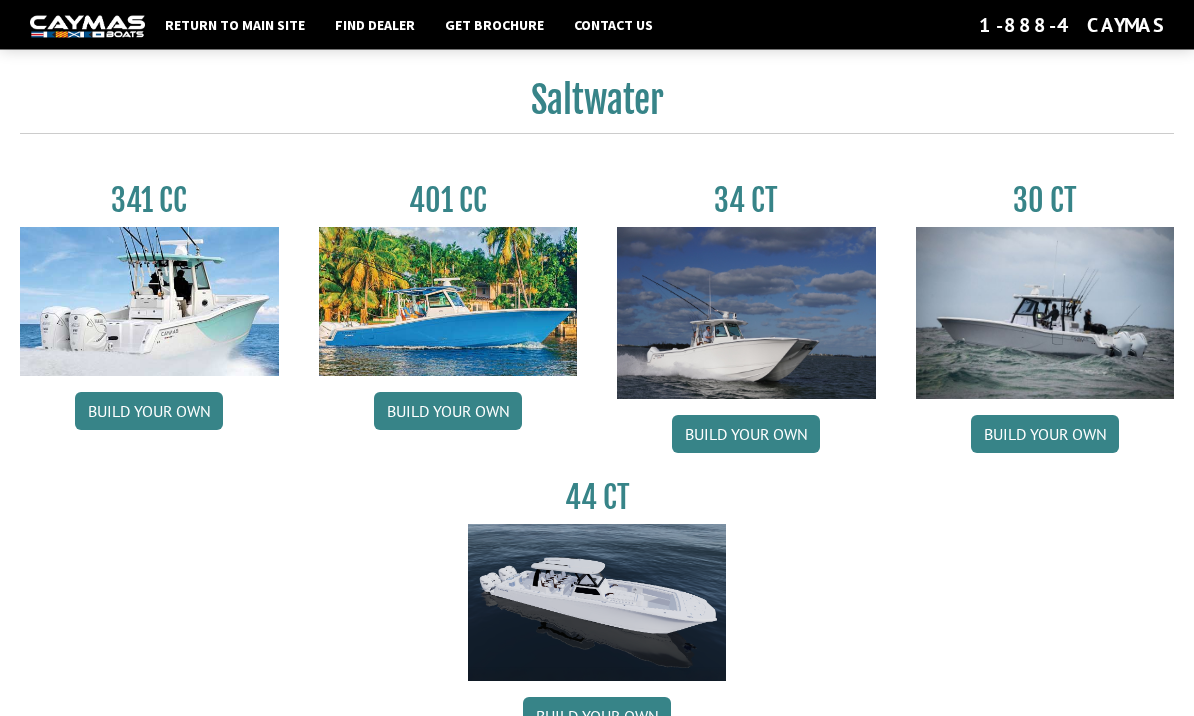 click on "Build your own" at bounding box center [1045, 435] 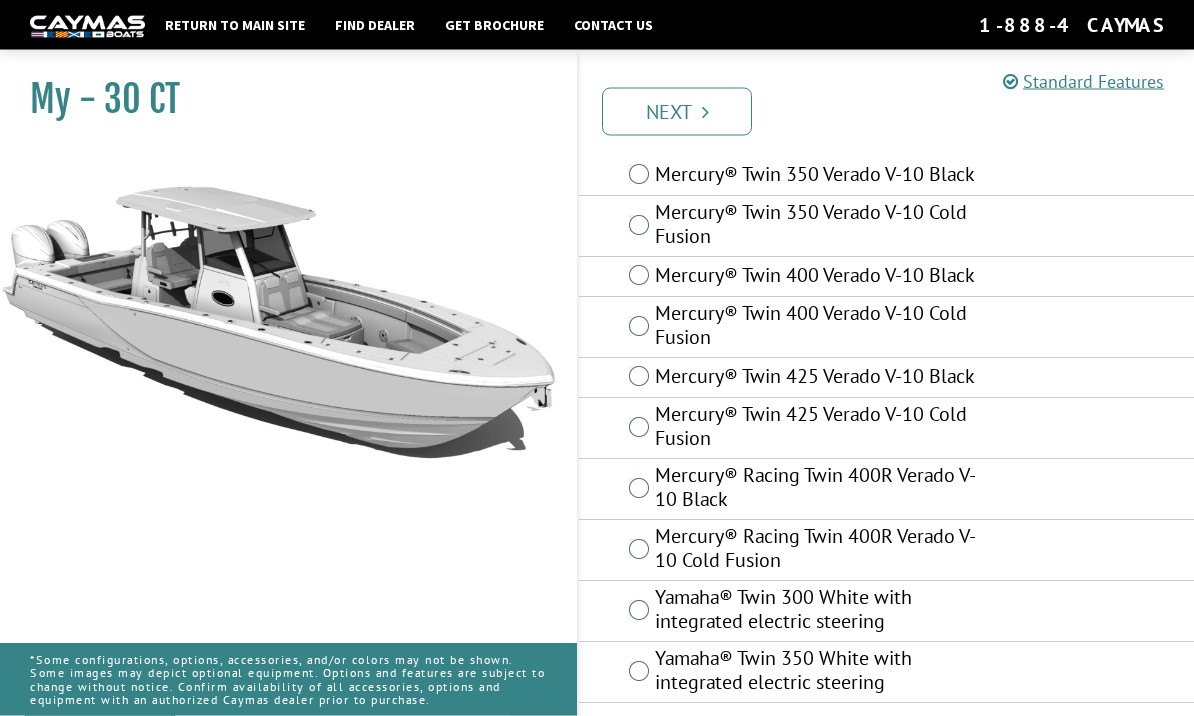 scroll, scrollTop: 180, scrollLeft: 0, axis: vertical 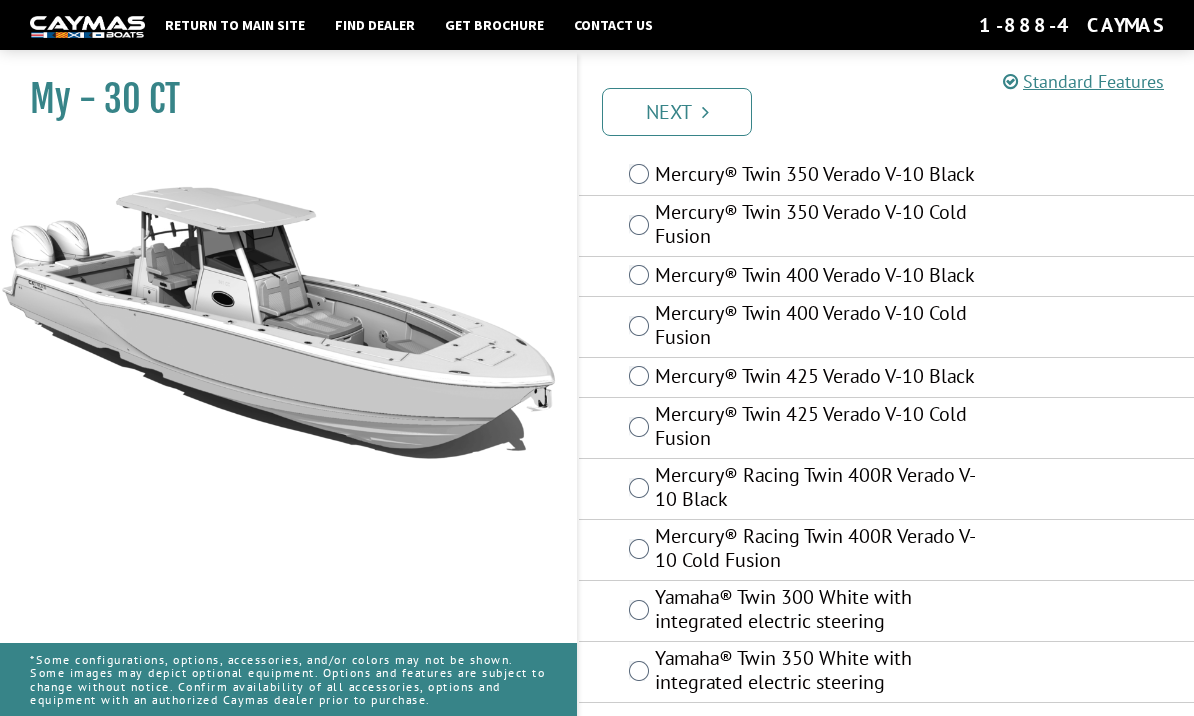 click on "Yamaha® Twin 350 White with integrated electric steering" at bounding box center (886, 672) 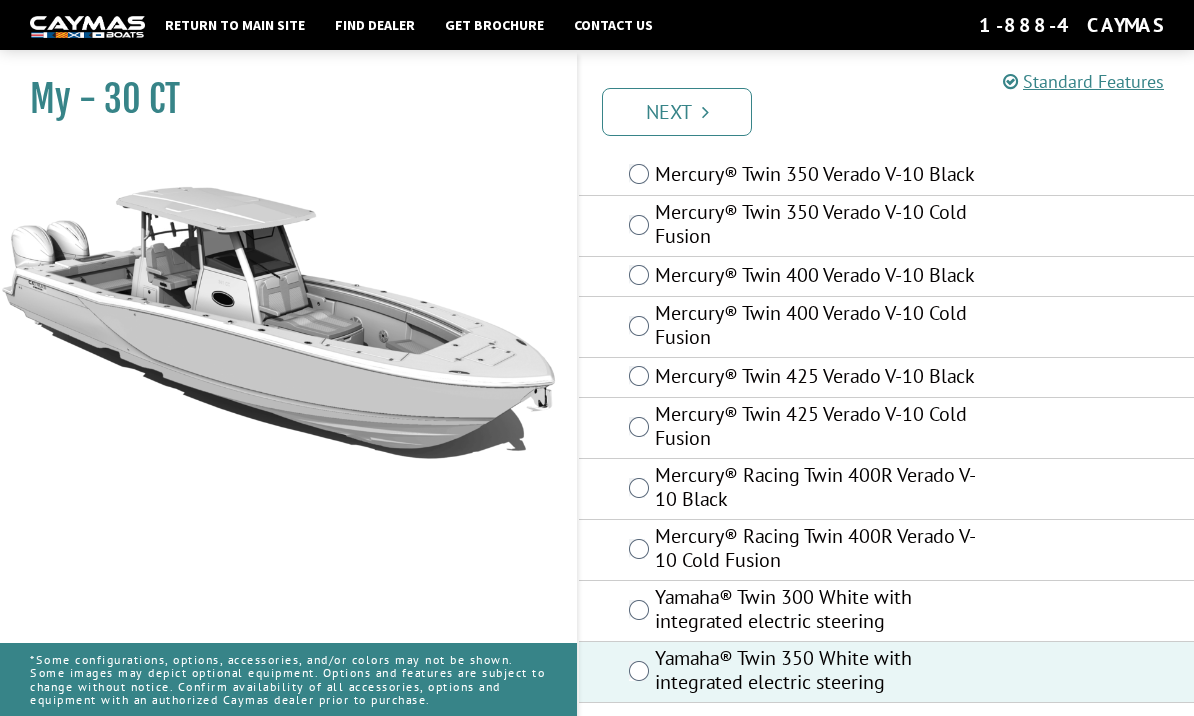 click on "Next" at bounding box center [677, 112] 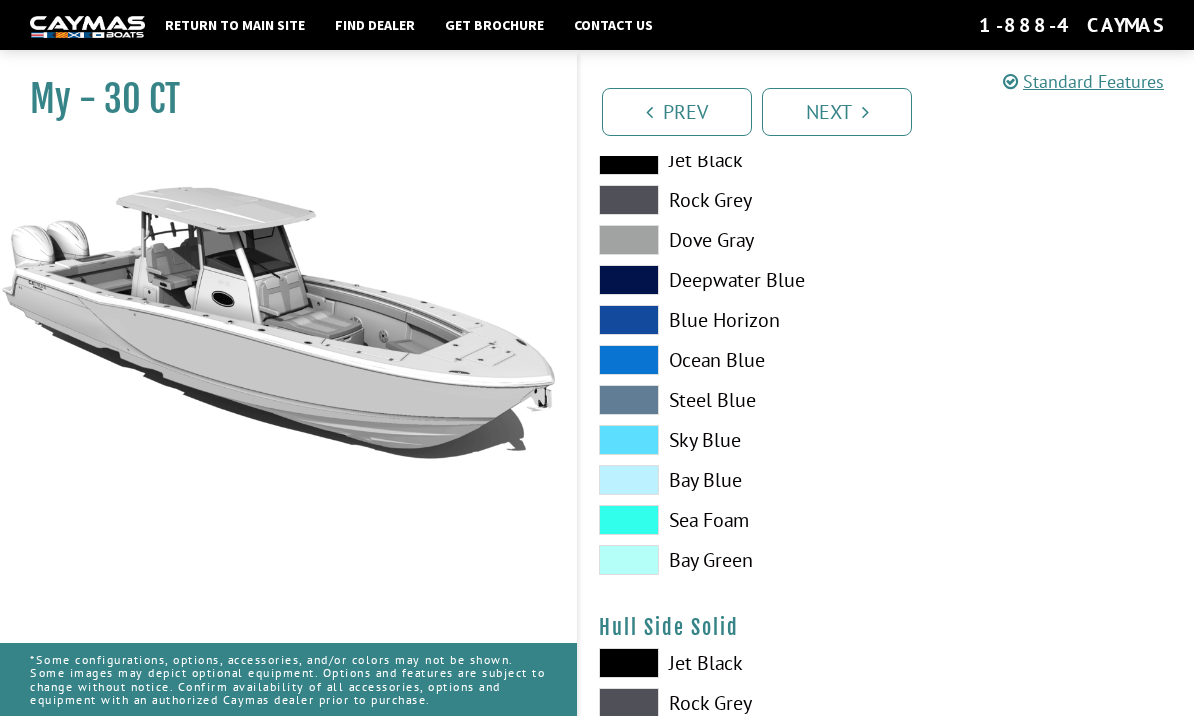 scroll, scrollTop: 487, scrollLeft: 0, axis: vertical 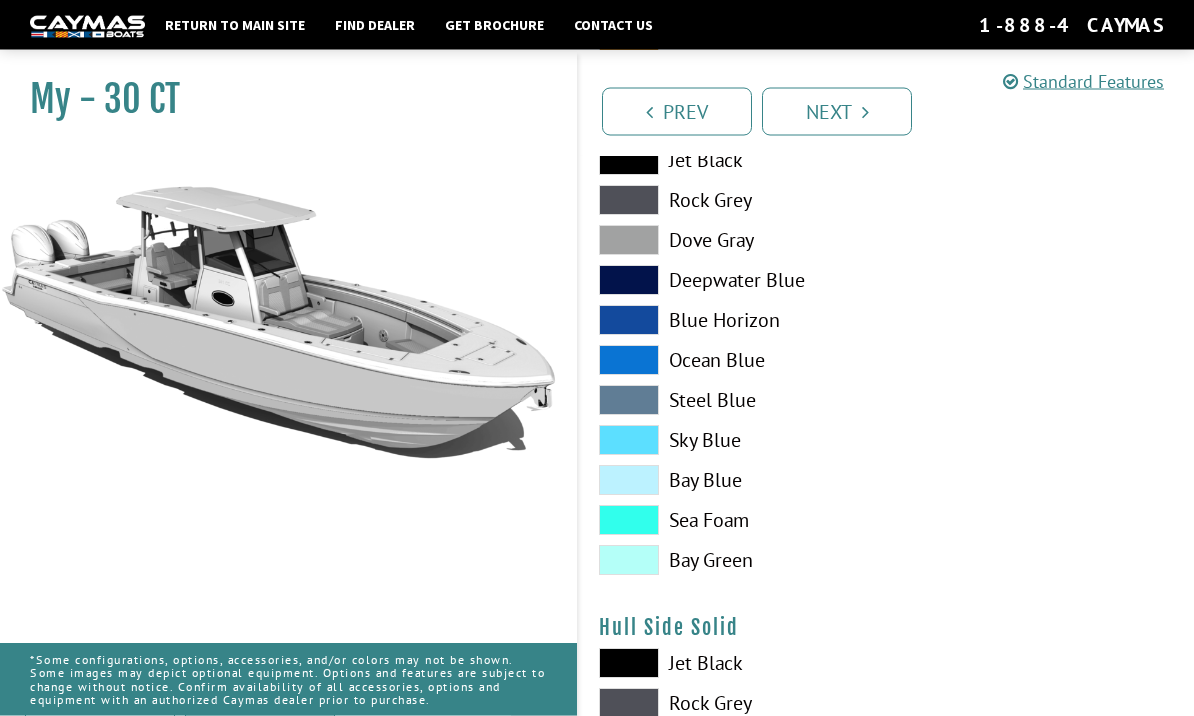 click at bounding box center [629, 361] 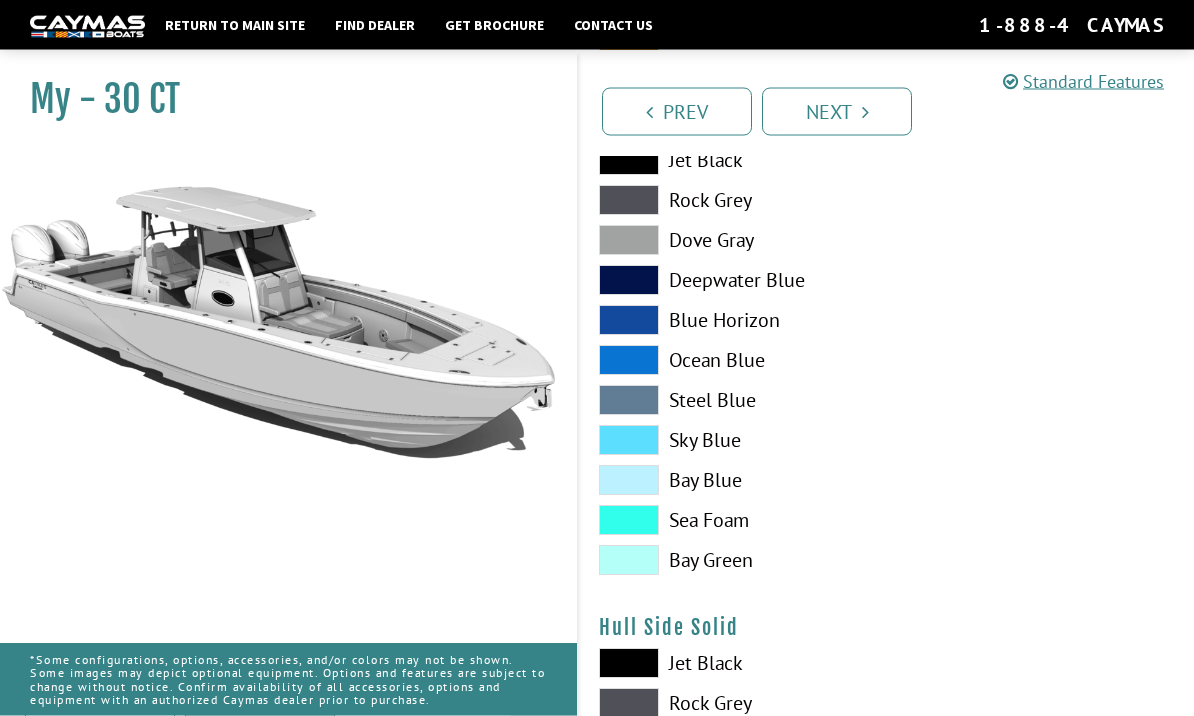 scroll, scrollTop: 488, scrollLeft: 0, axis: vertical 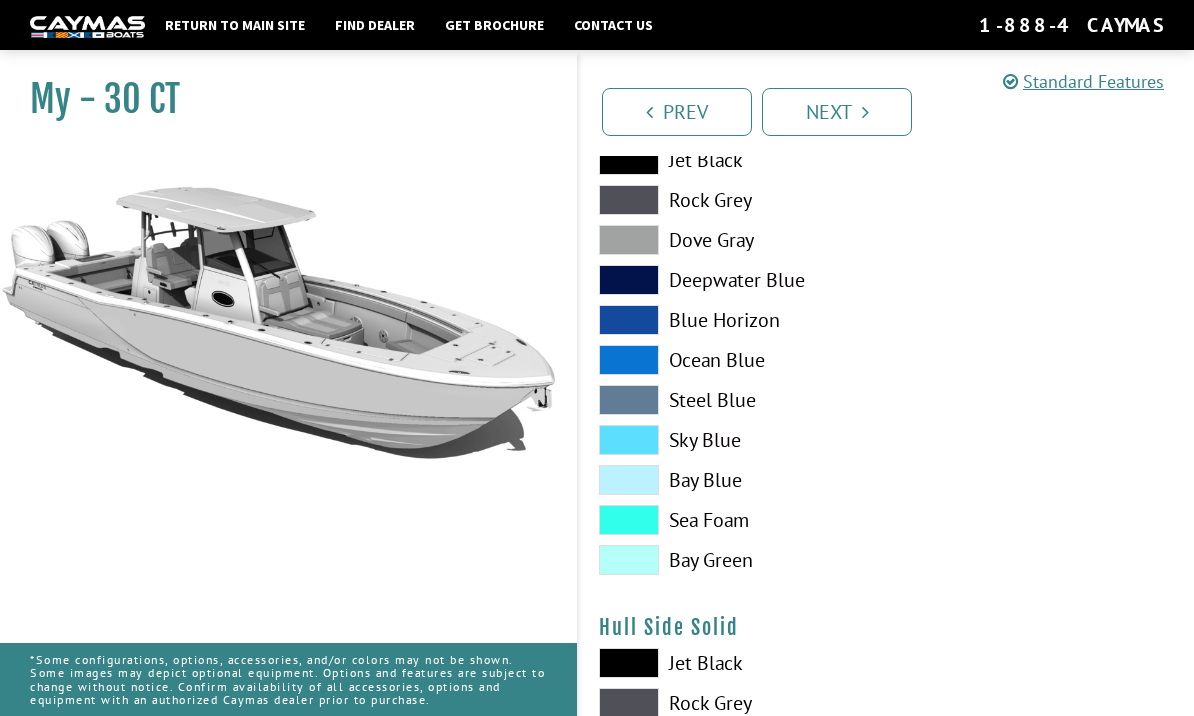 click at bounding box center (629, 360) 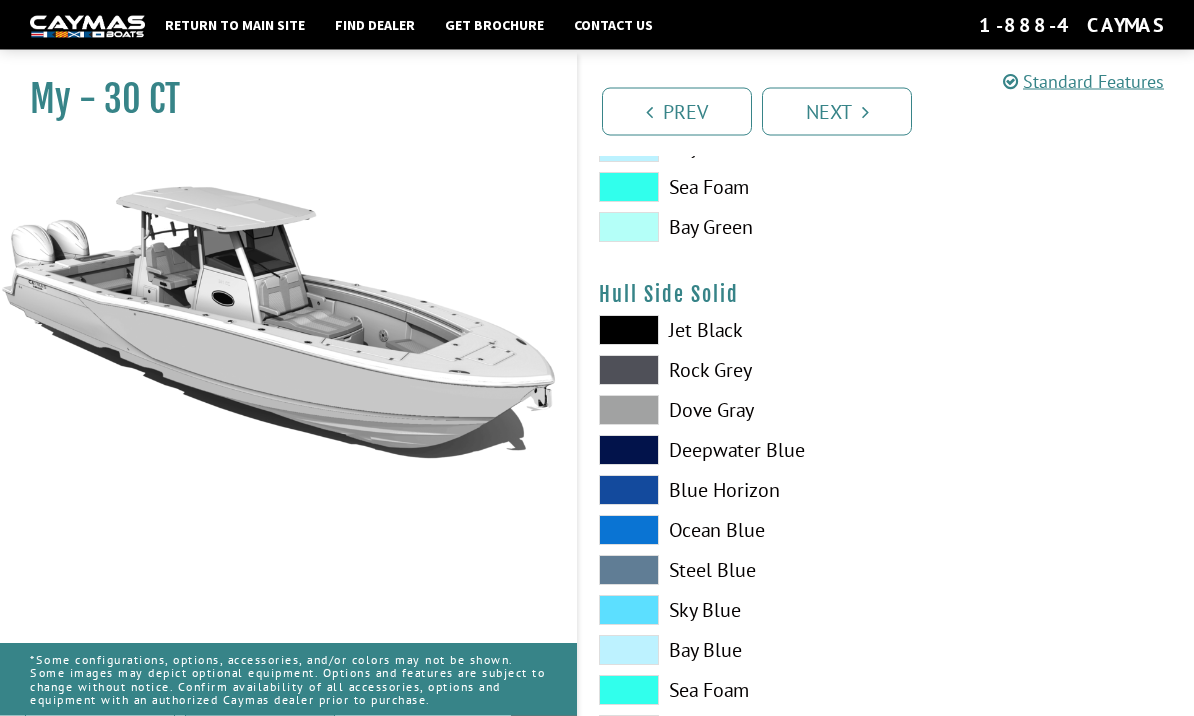 scroll, scrollTop: 857, scrollLeft: 0, axis: vertical 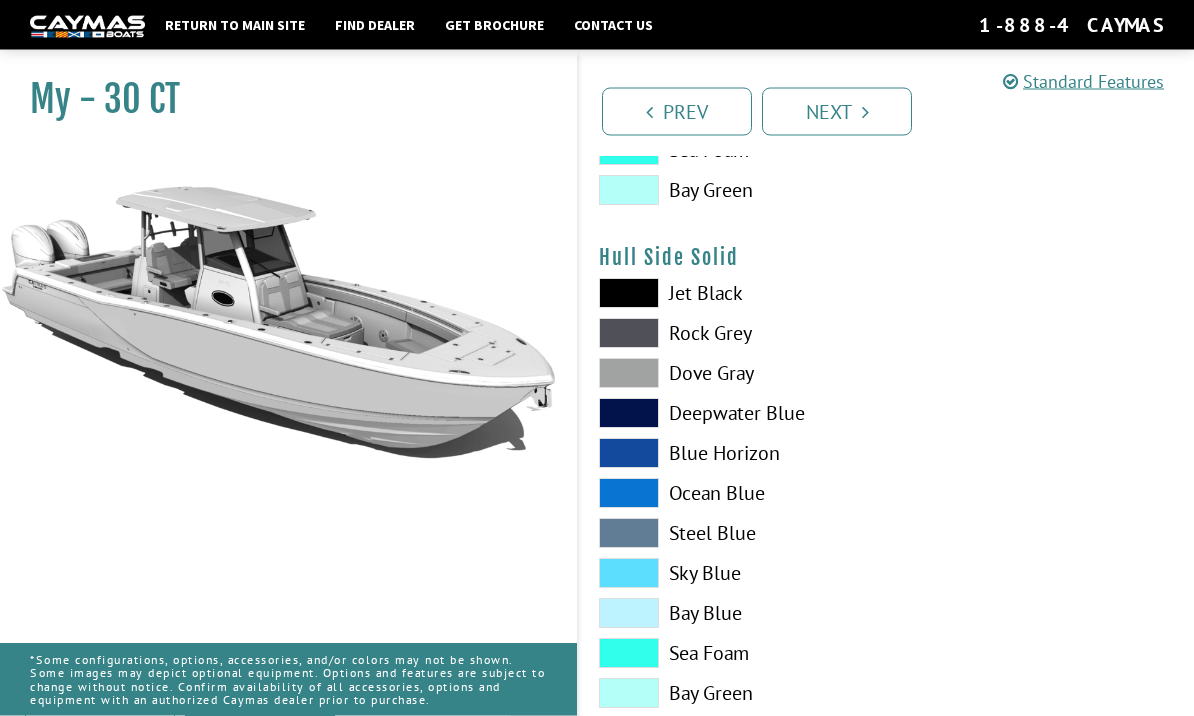 click at bounding box center [629, 494] 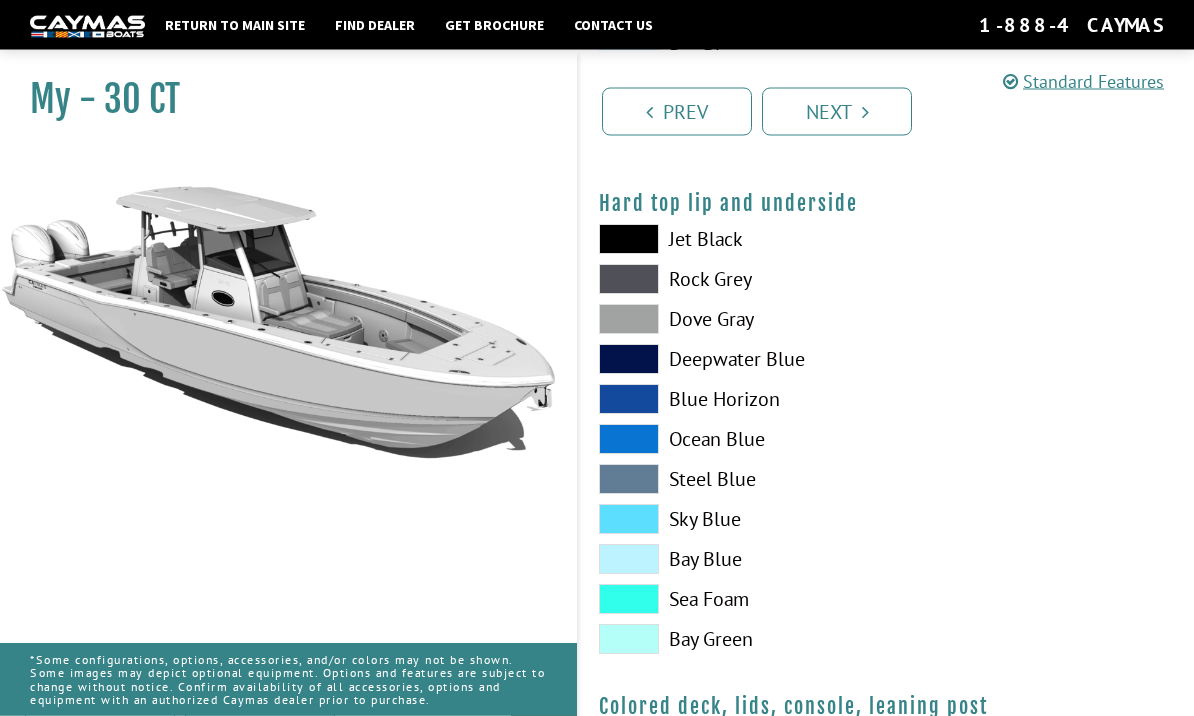 scroll, scrollTop: 1918, scrollLeft: 0, axis: vertical 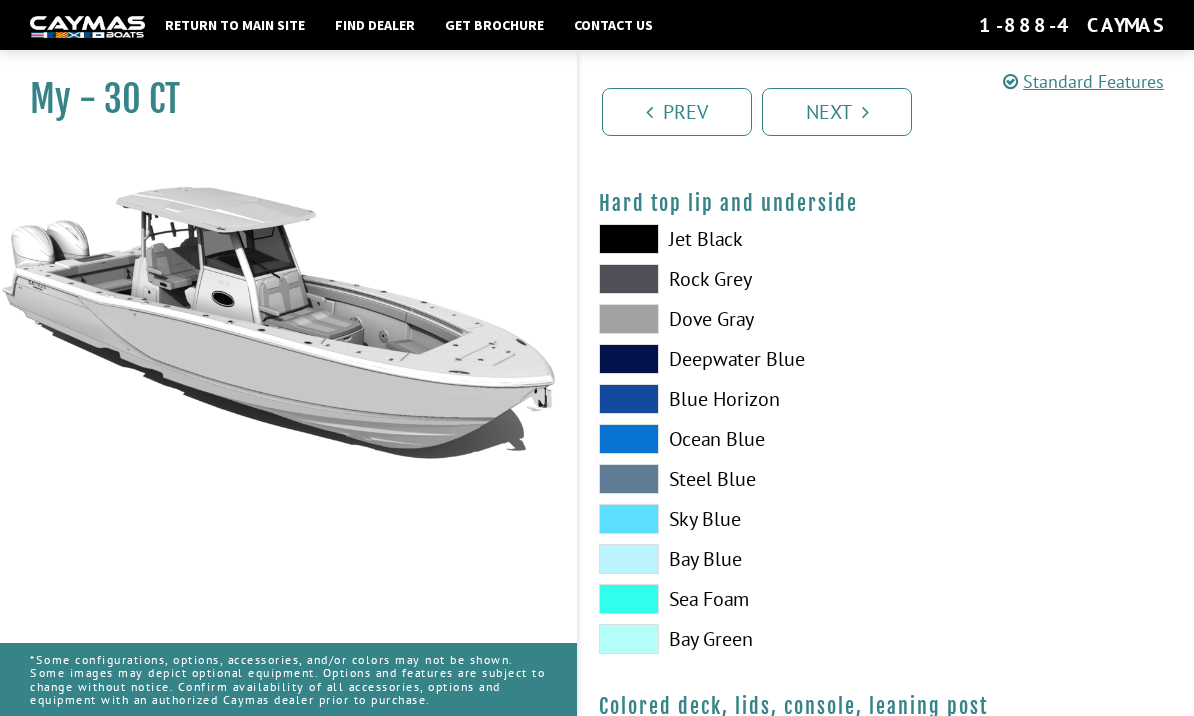 click at bounding box center [629, 439] 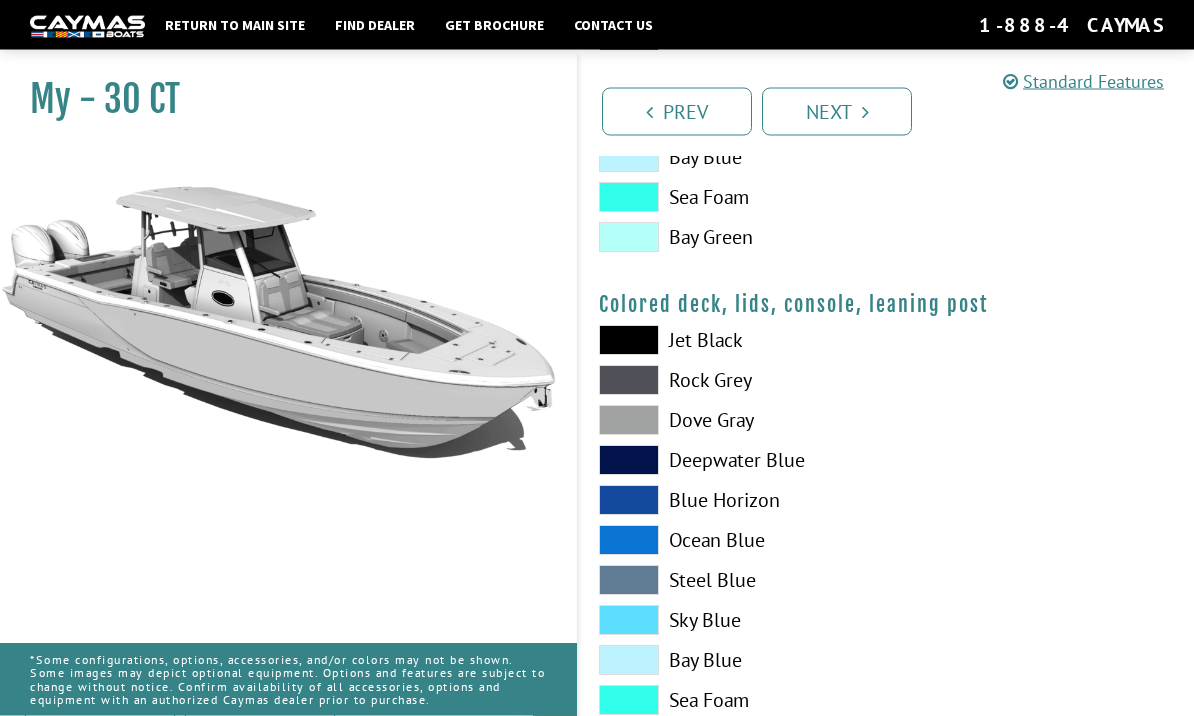 scroll, scrollTop: 2357, scrollLeft: 0, axis: vertical 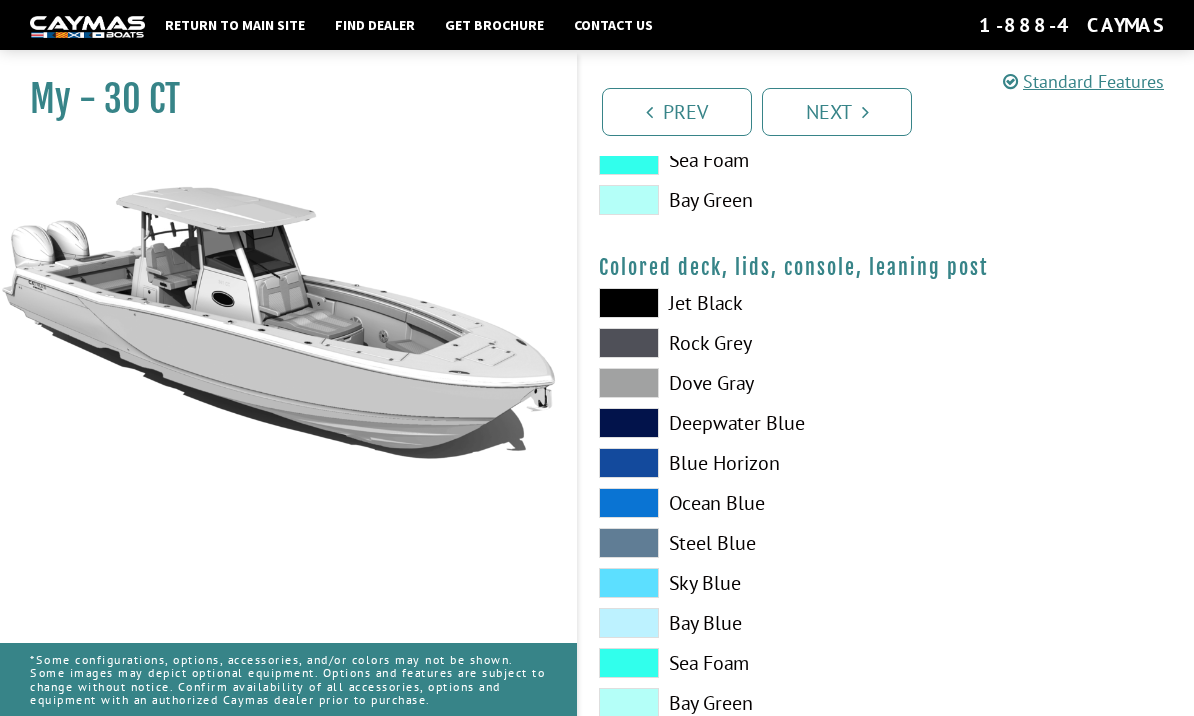 click at bounding box center (629, 583) 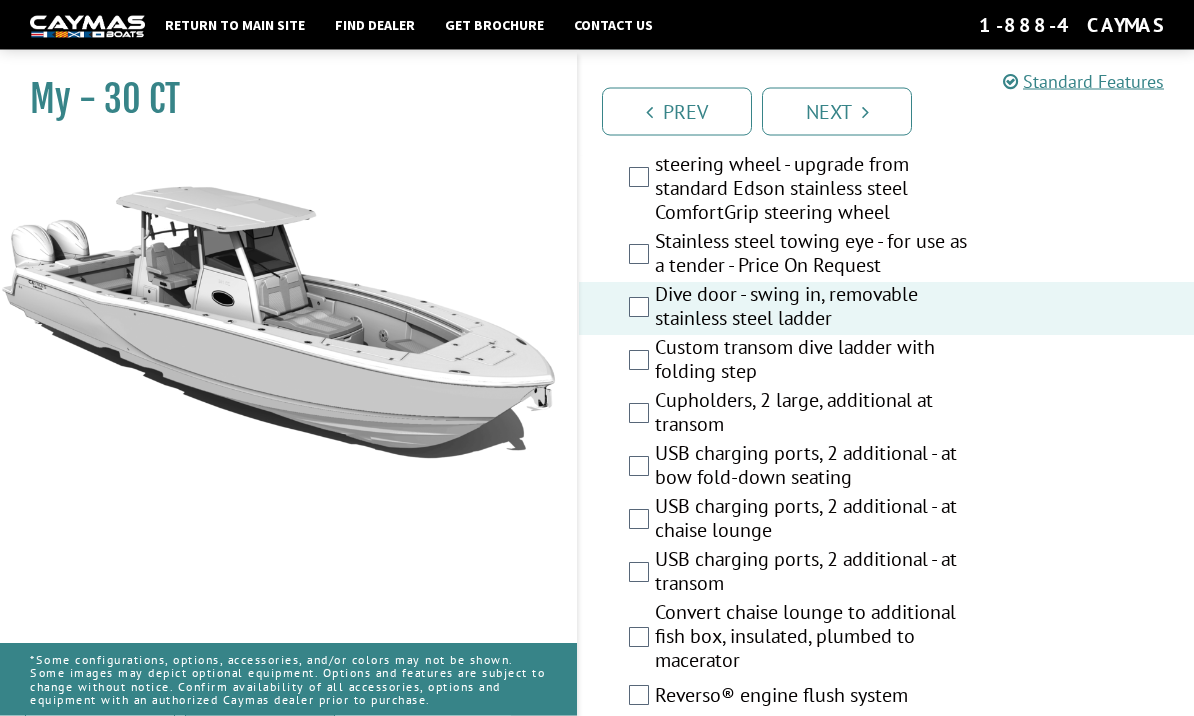 scroll, scrollTop: 1192, scrollLeft: 0, axis: vertical 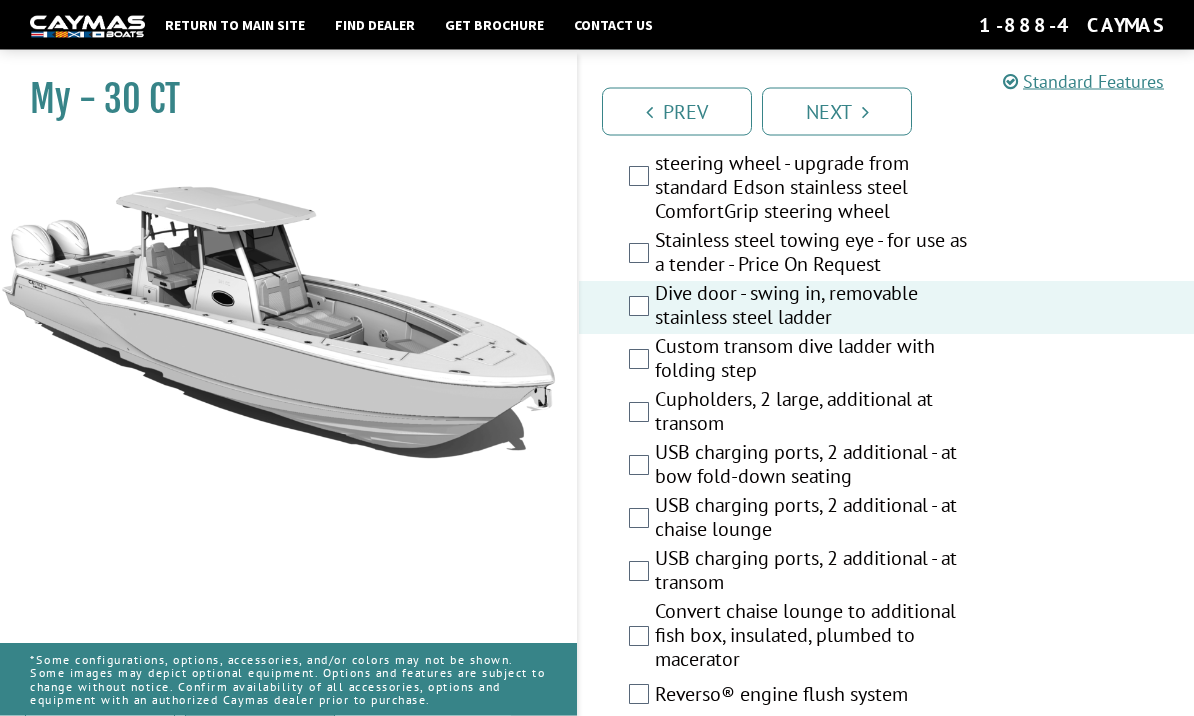 click on "Custom transom dive ladder with folding step" at bounding box center [886, 361] 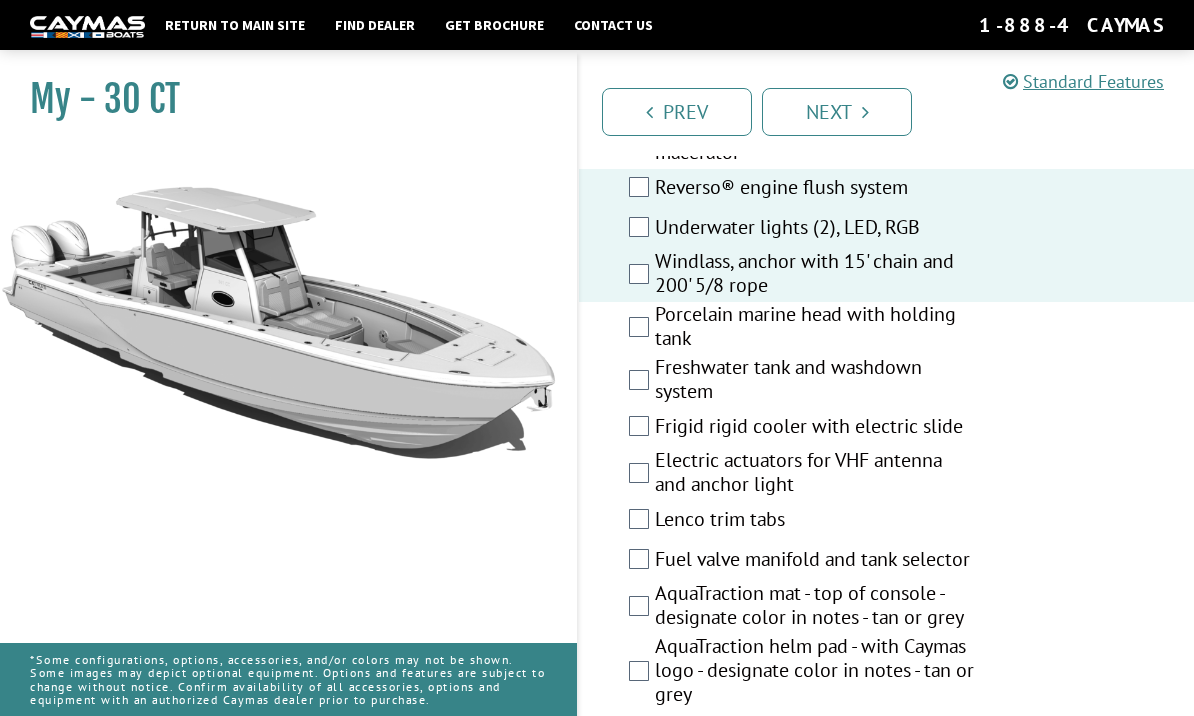 scroll, scrollTop: 1753, scrollLeft: 0, axis: vertical 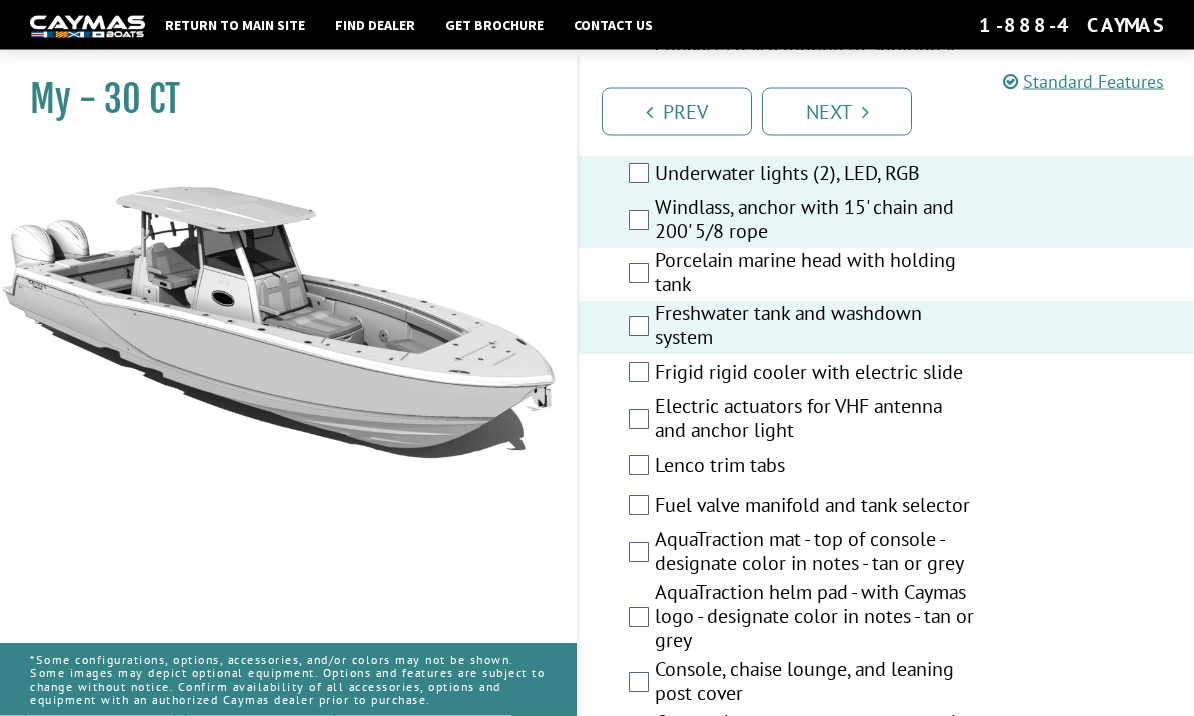 click on "Frigid rigid cooler with electric slide" at bounding box center (815, 375) 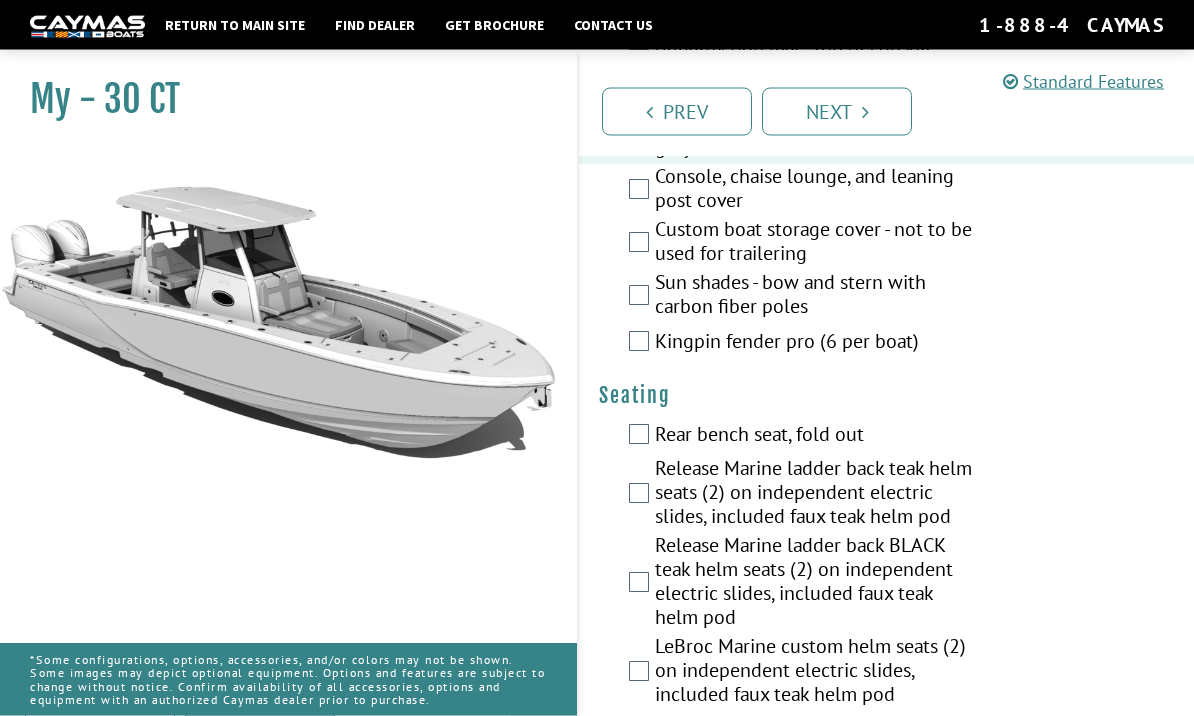 scroll, scrollTop: 2293, scrollLeft: 0, axis: vertical 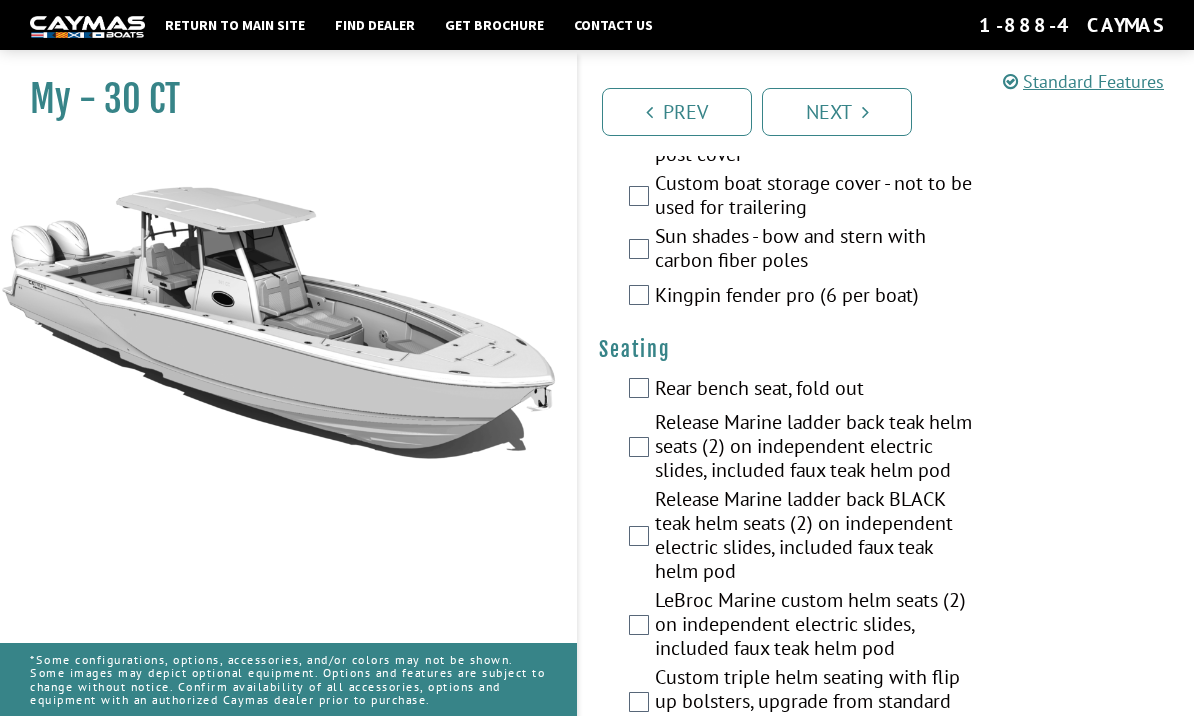 click on "Steering and Joystick Control Options (select only one)
Please select option.
Sea Star Steering (required if Mercury non-JPO)
Mercury Joystick Piloting (JPO) and electric steering
Yamaha electric steering - no joystick - included in engine price
Yamaha Helm Master Control with full maneuverability kit - includes joystick autopilot
Custom Hard Top Options
Please select option.
GEMLUX® outrigger bases
GEMLUX® outrigger poles, 22' carbon
LED light bars, 2 forward facing on hardtop
GoLight® LED spotlight w/remote
Gloss Black powder coating on hardtop frame in place of standard white" at bounding box center (886, 1039) 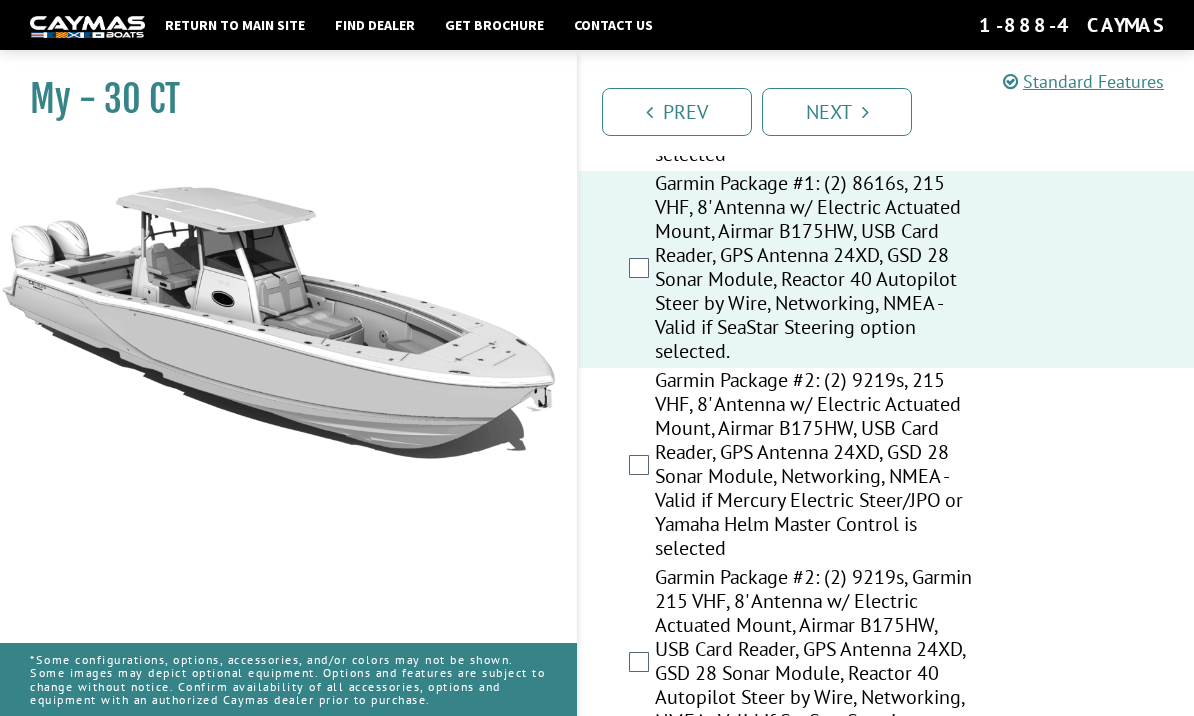 scroll, scrollTop: 4129, scrollLeft: 0, axis: vertical 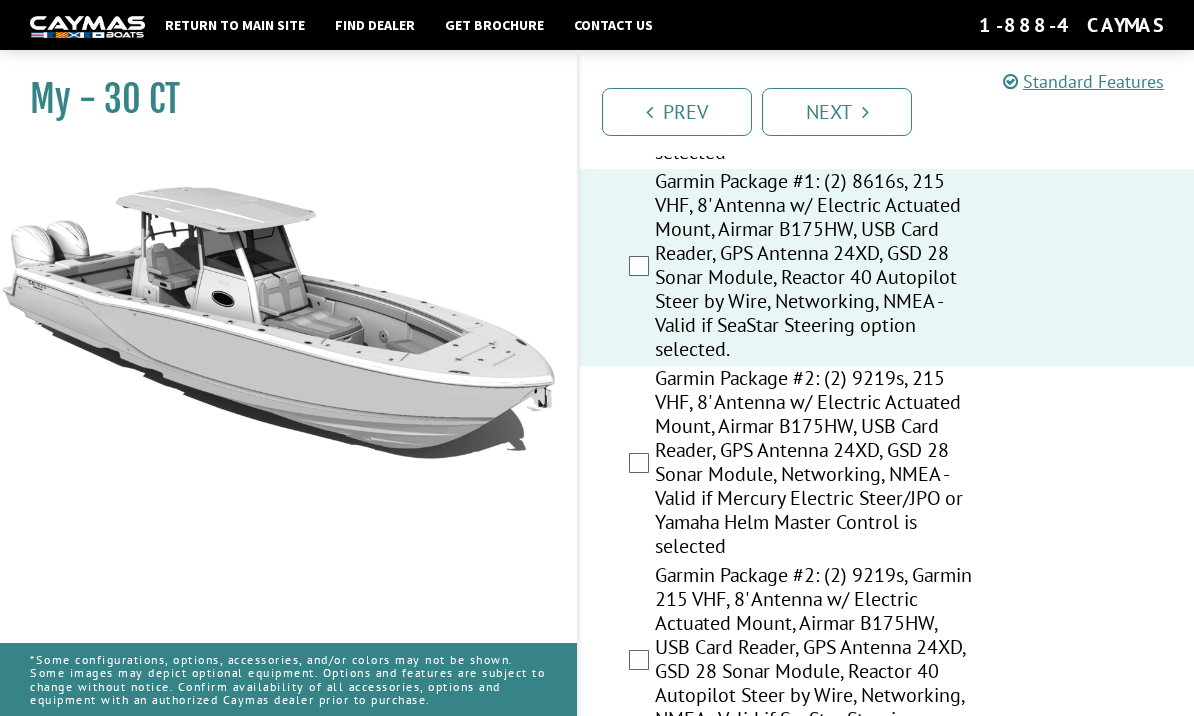 click on "Garmin Package #1: (2) 8616s, 215 VHF, 8' Antenna w/ Electric Actuated Mount, Airmar B175HW, USB Card Reader, GPS Antenna 24XD, GSD 28 Sonar Module, Reactor 40 Autopilot Steer by Wire, Networking, NMEA - Valid if SeaStar Steering option selected." at bounding box center [886, 267] 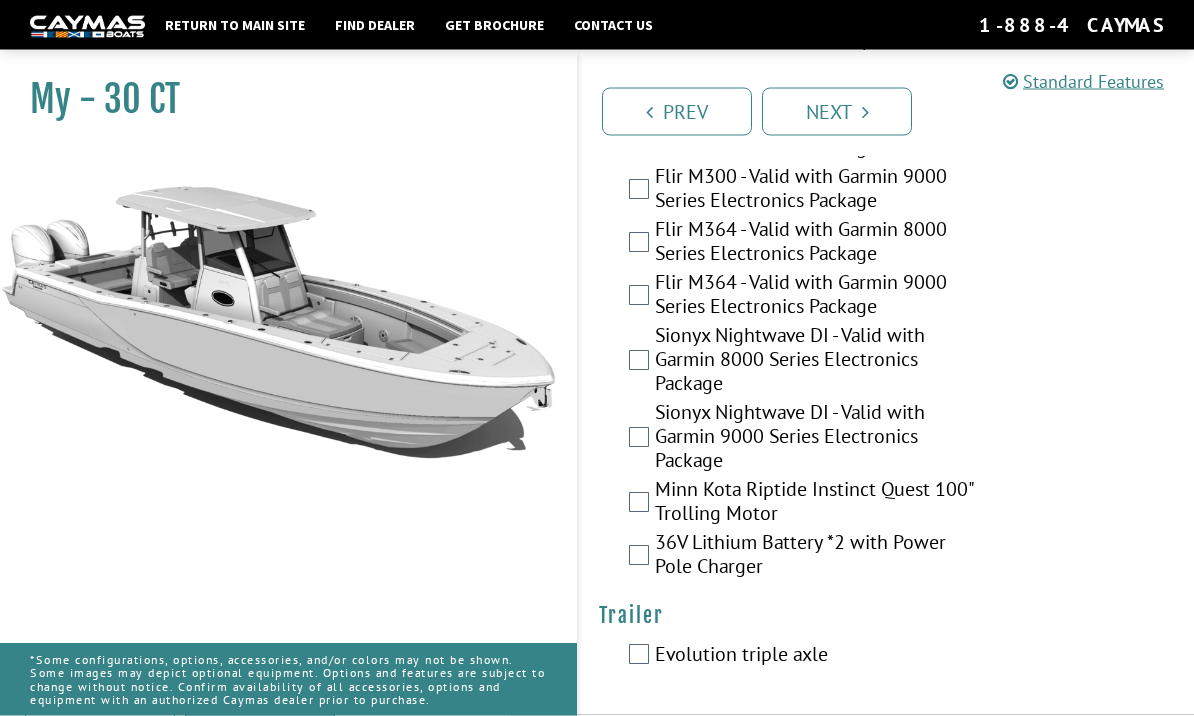 scroll, scrollTop: 5749, scrollLeft: 0, axis: vertical 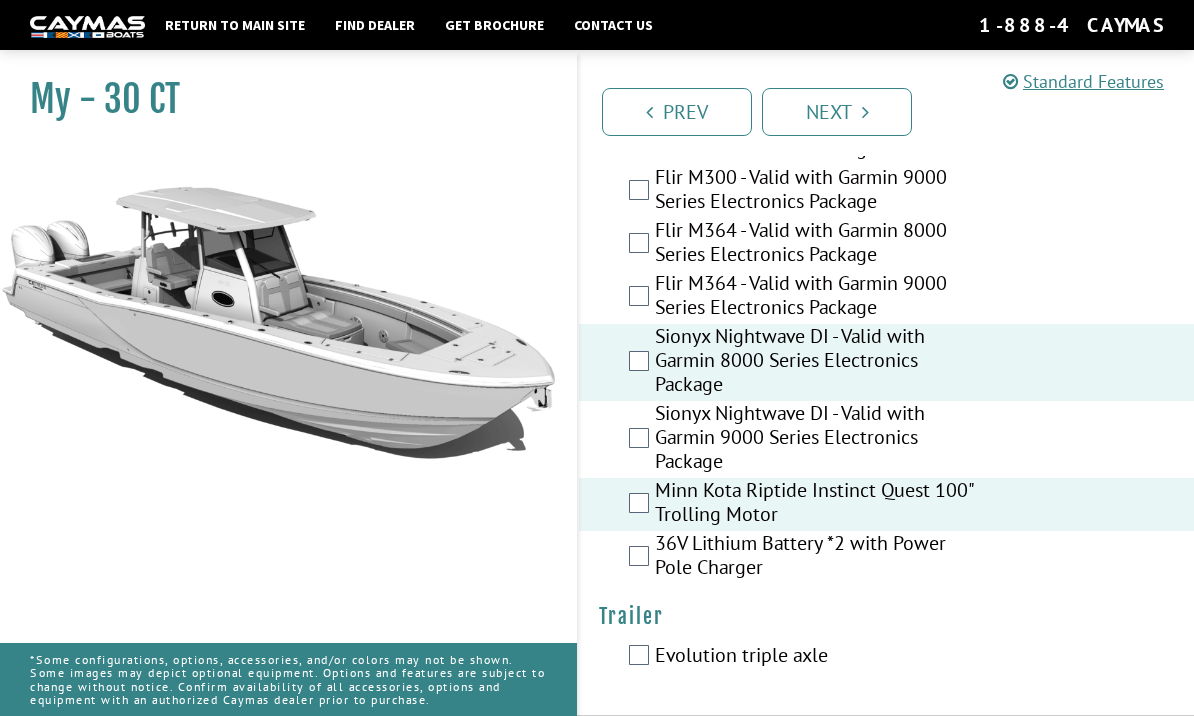 click on "36V Lithium Battery *2 with Power Pole Charger" at bounding box center [815, 557] 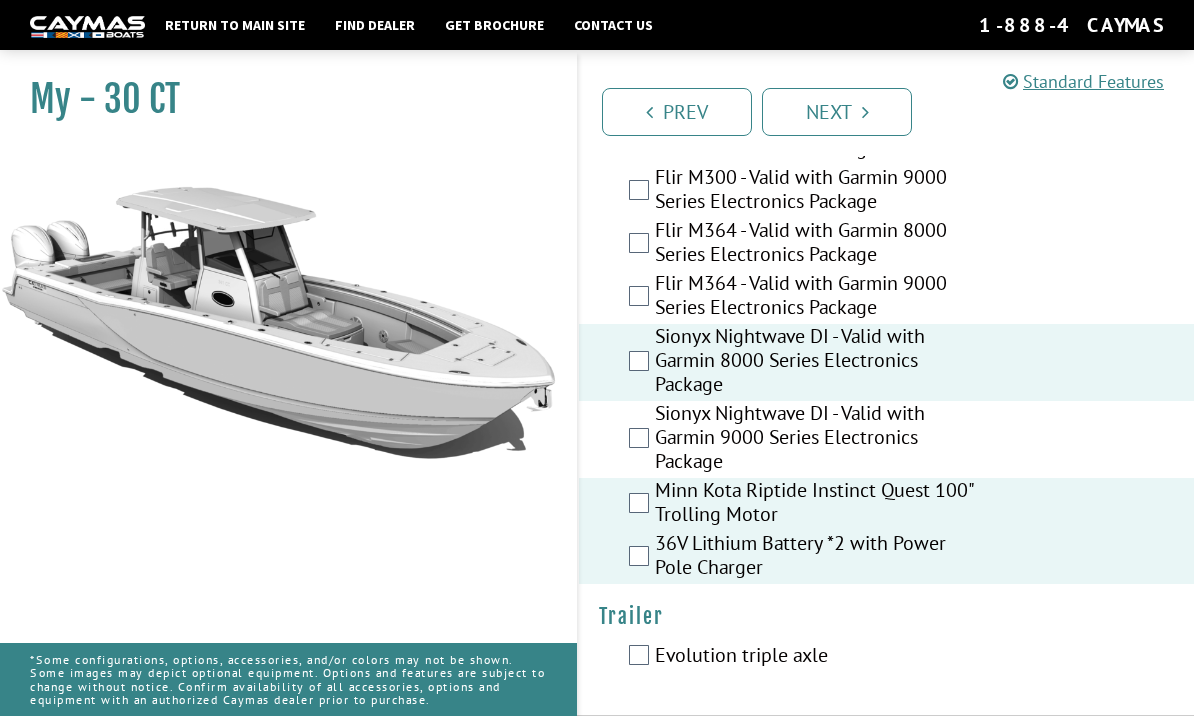 click on "Evolution triple axle" at bounding box center [815, 657] 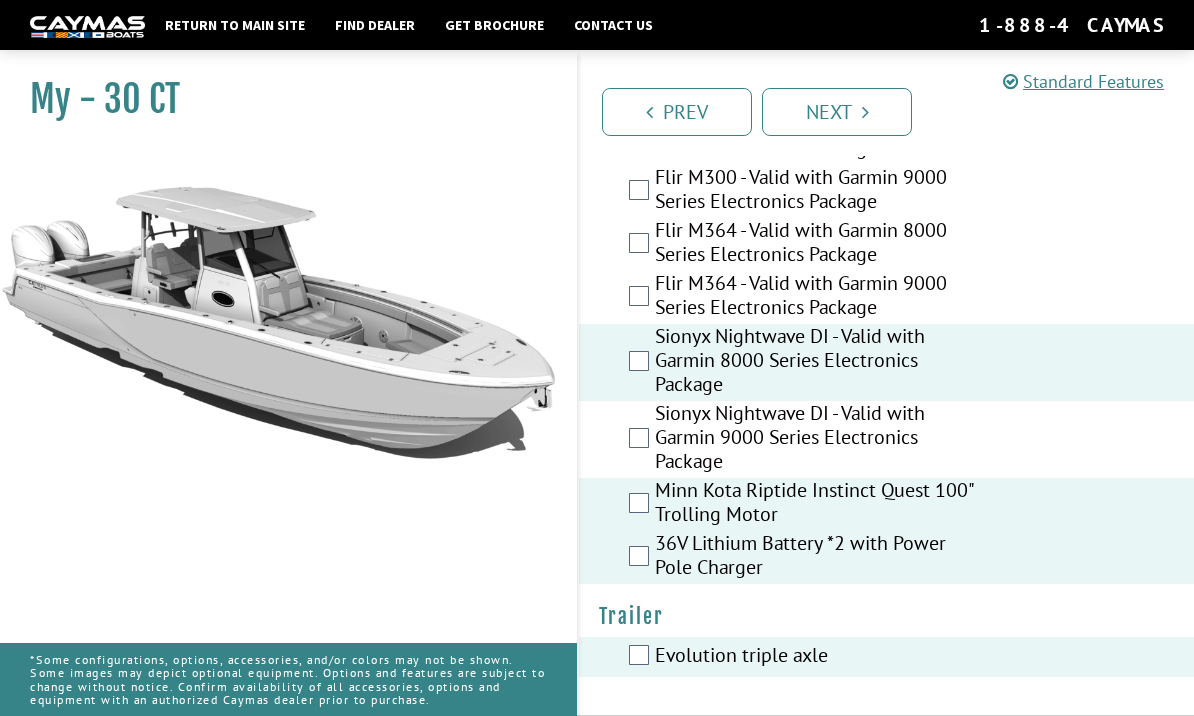 click on "Next" at bounding box center [837, 112] 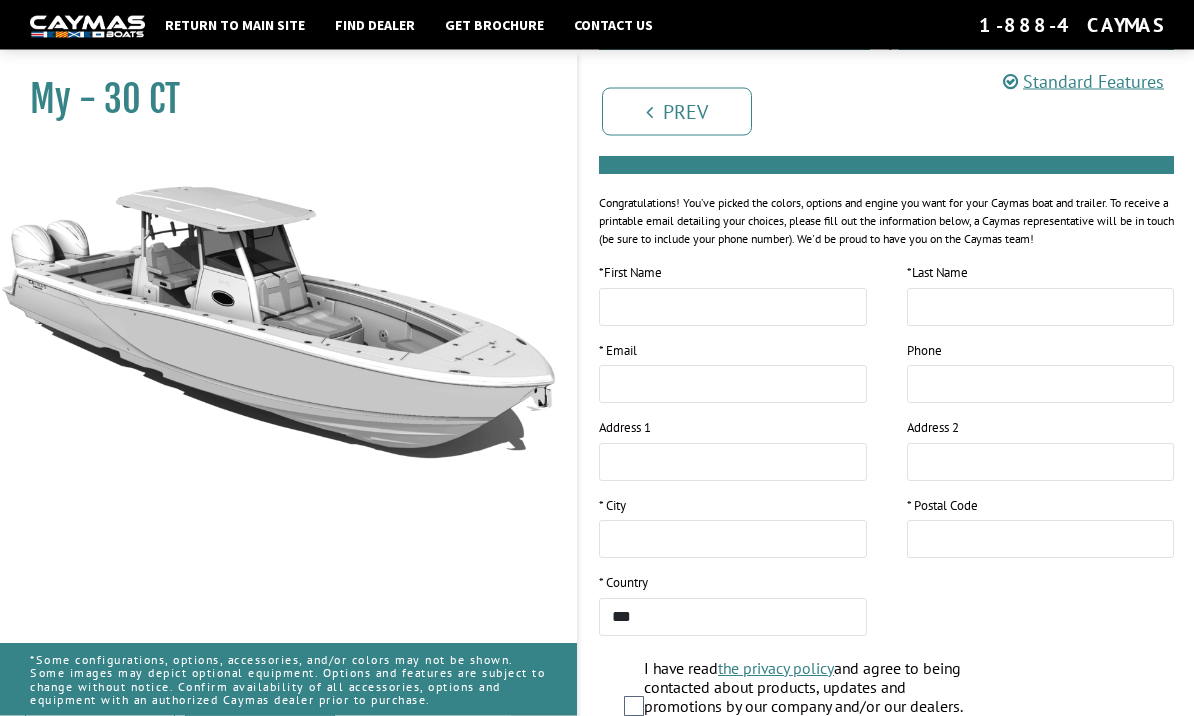 scroll, scrollTop: 221, scrollLeft: 0, axis: vertical 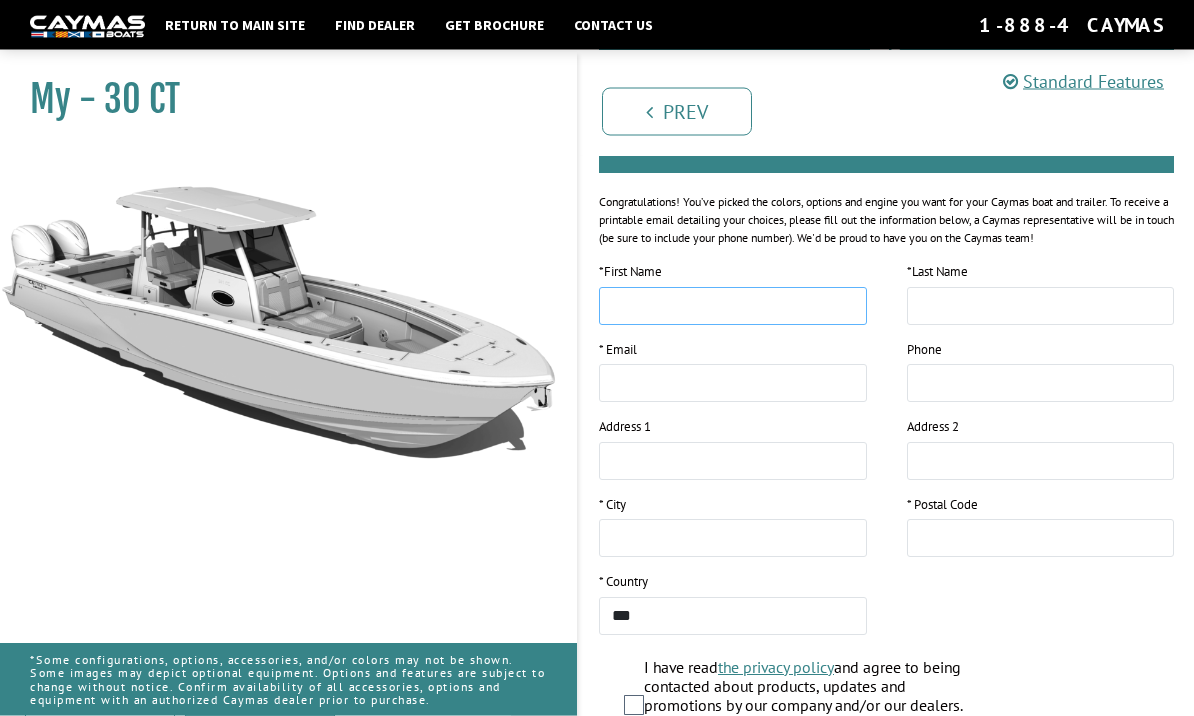 click at bounding box center (733, 307) 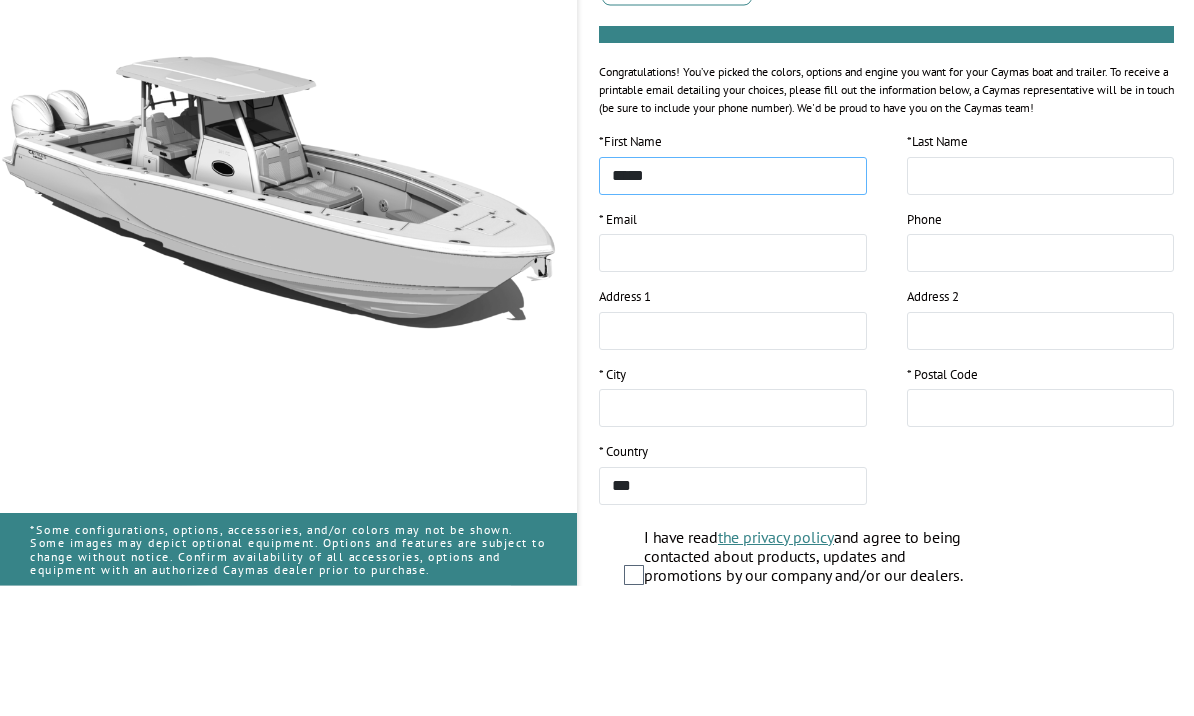 type on "*****" 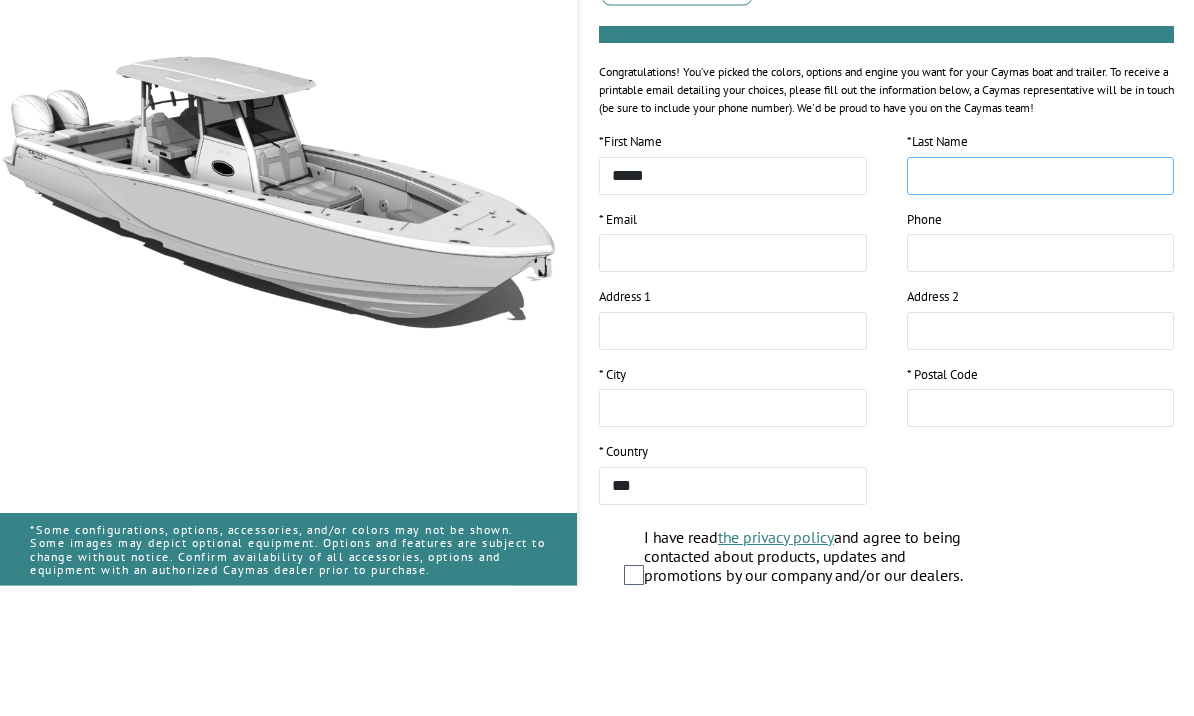 click at bounding box center [1041, 307] 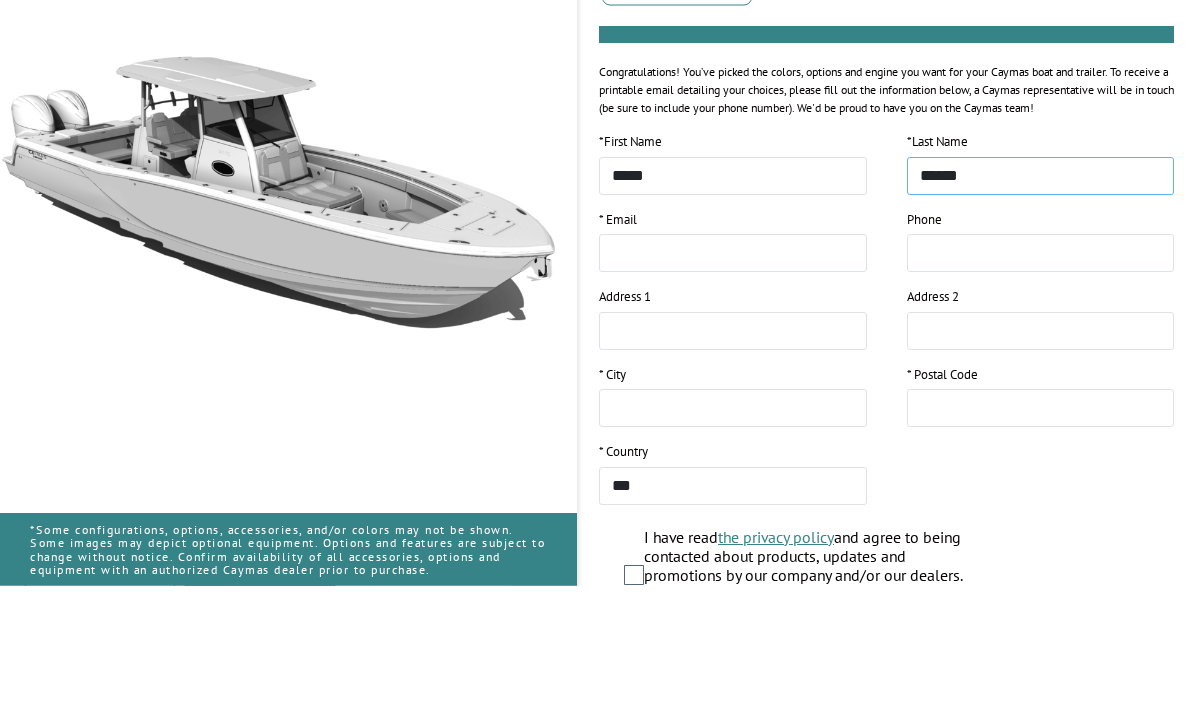 type on "******" 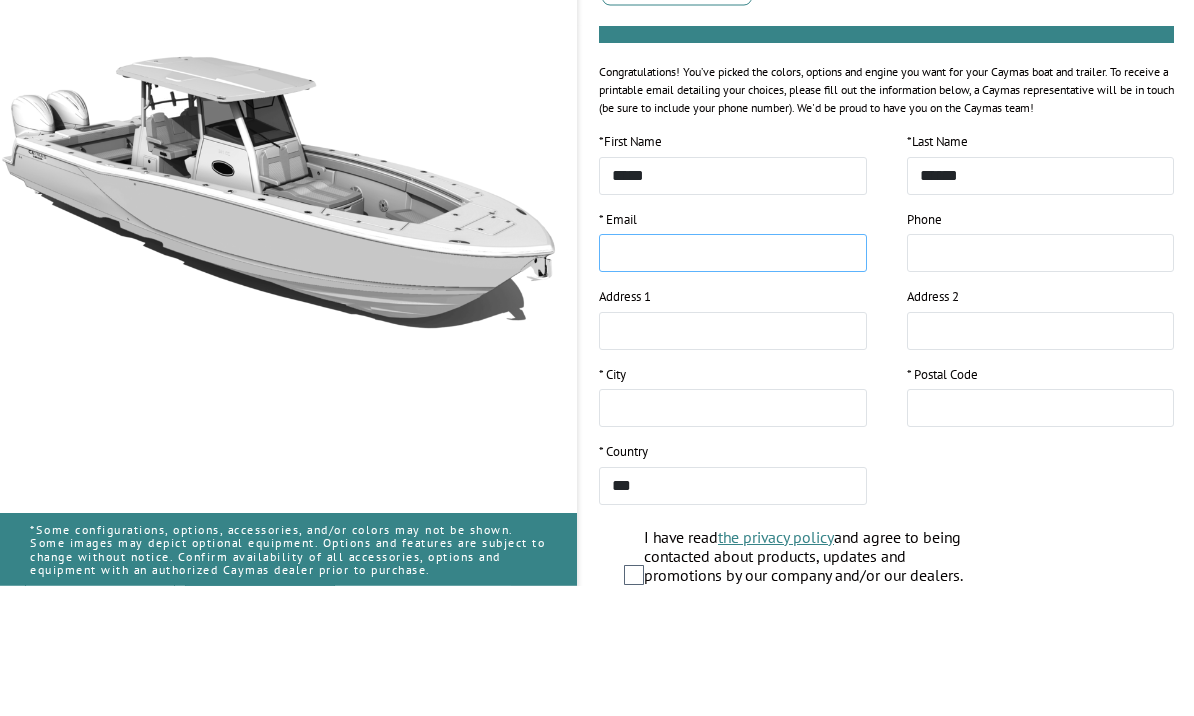 click at bounding box center (733, 384) 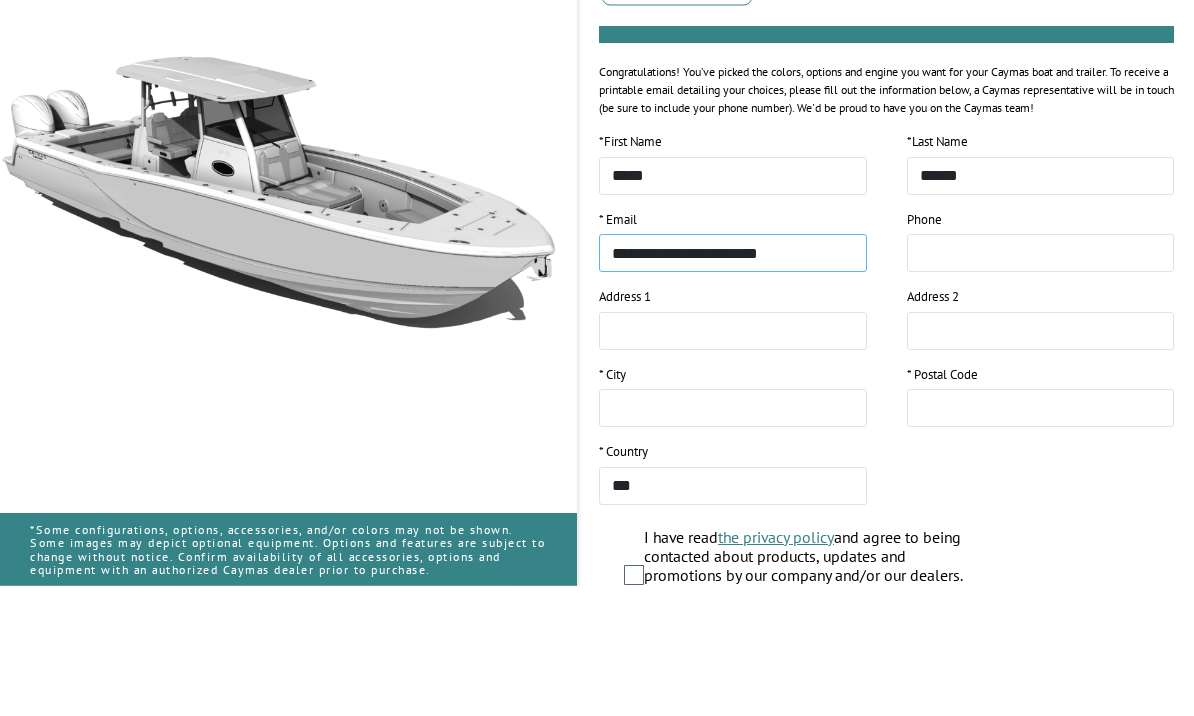 type on "**********" 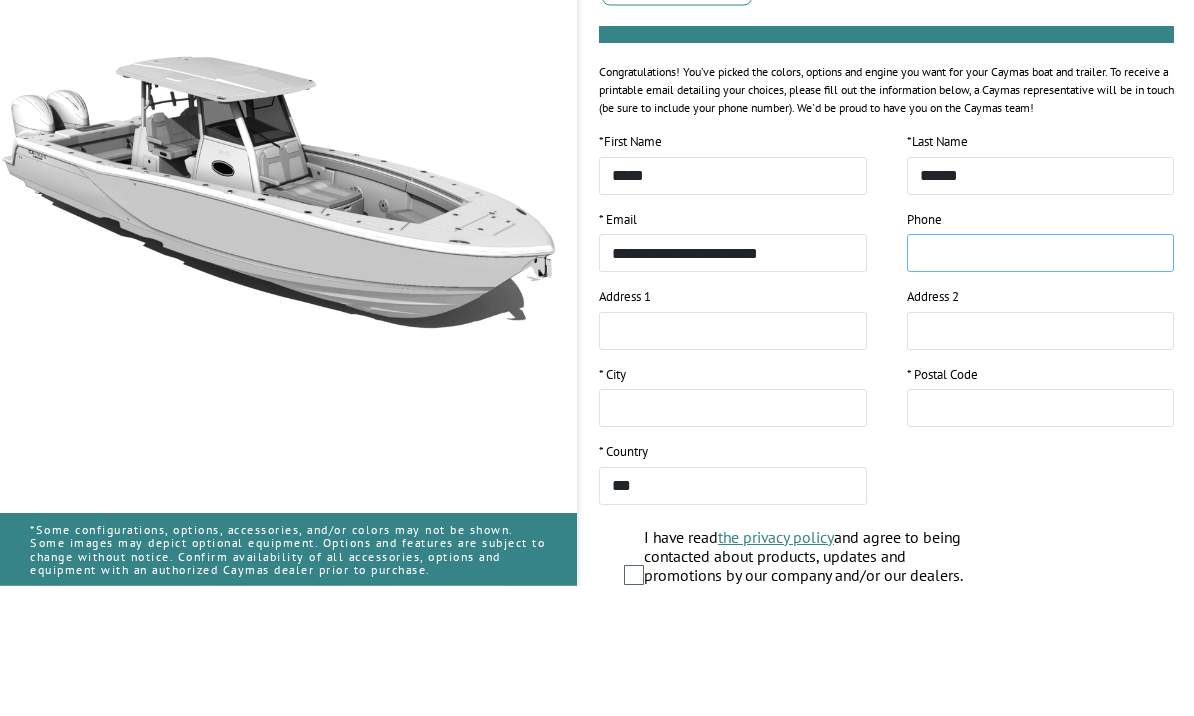 click at bounding box center [1041, 384] 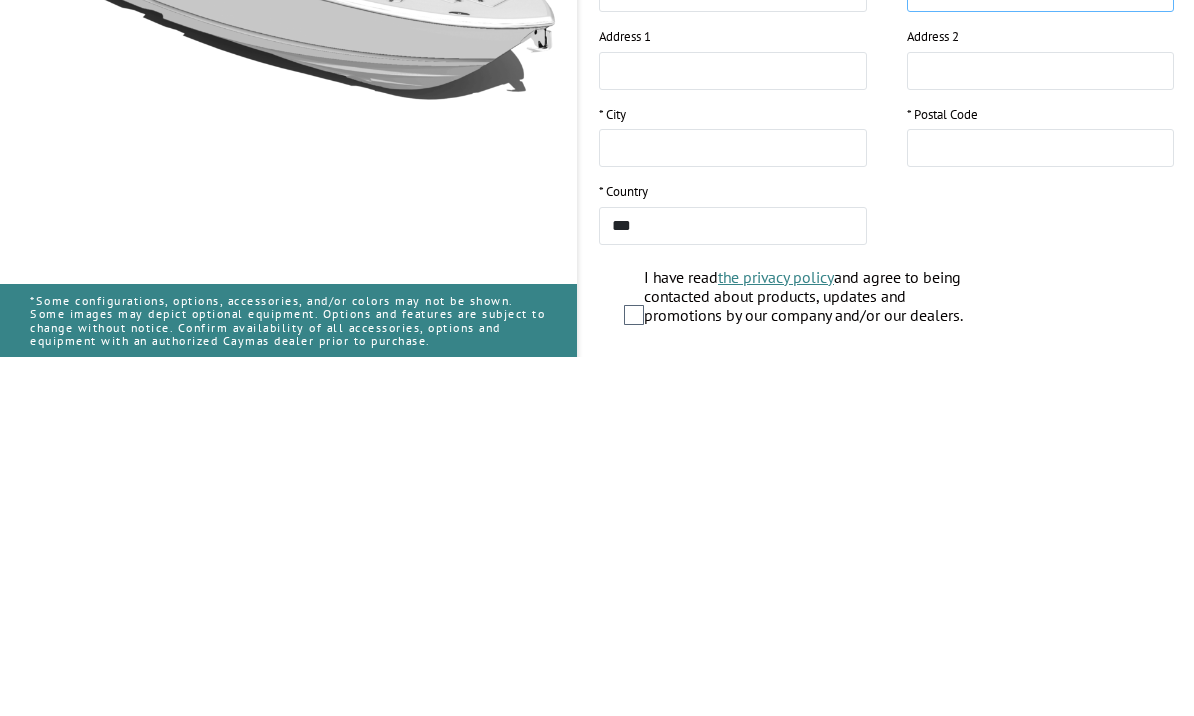 scroll, scrollTop: 257, scrollLeft: 0, axis: vertical 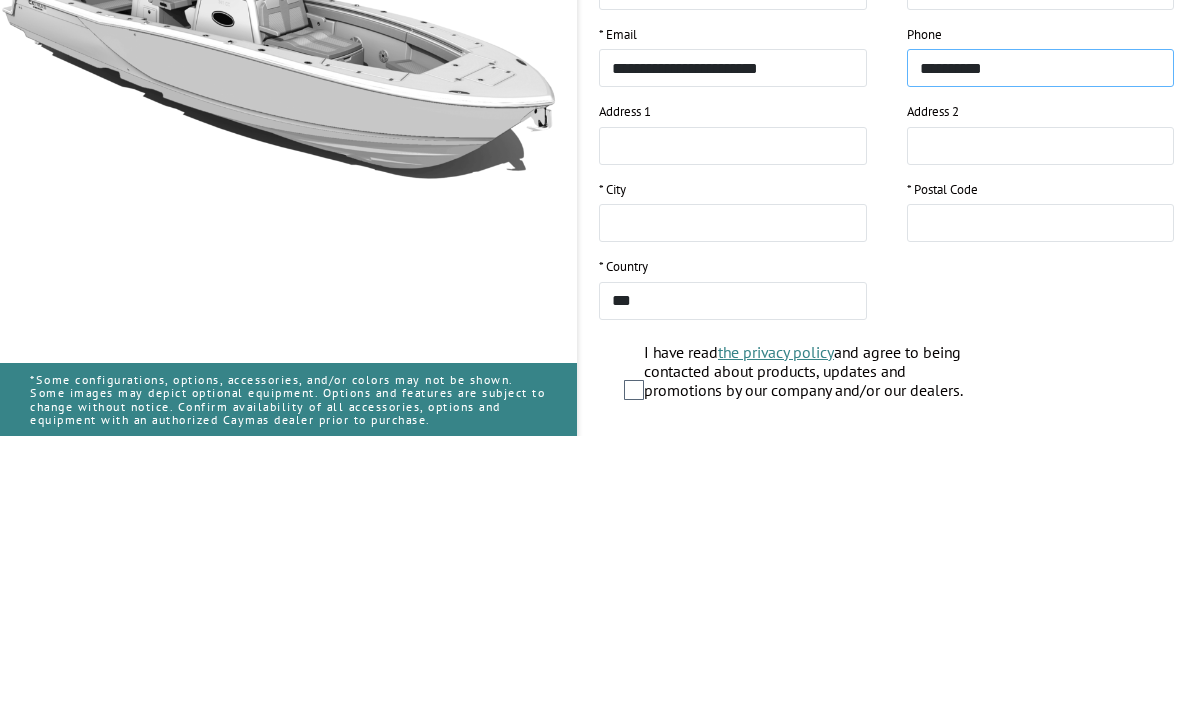 type on "**********" 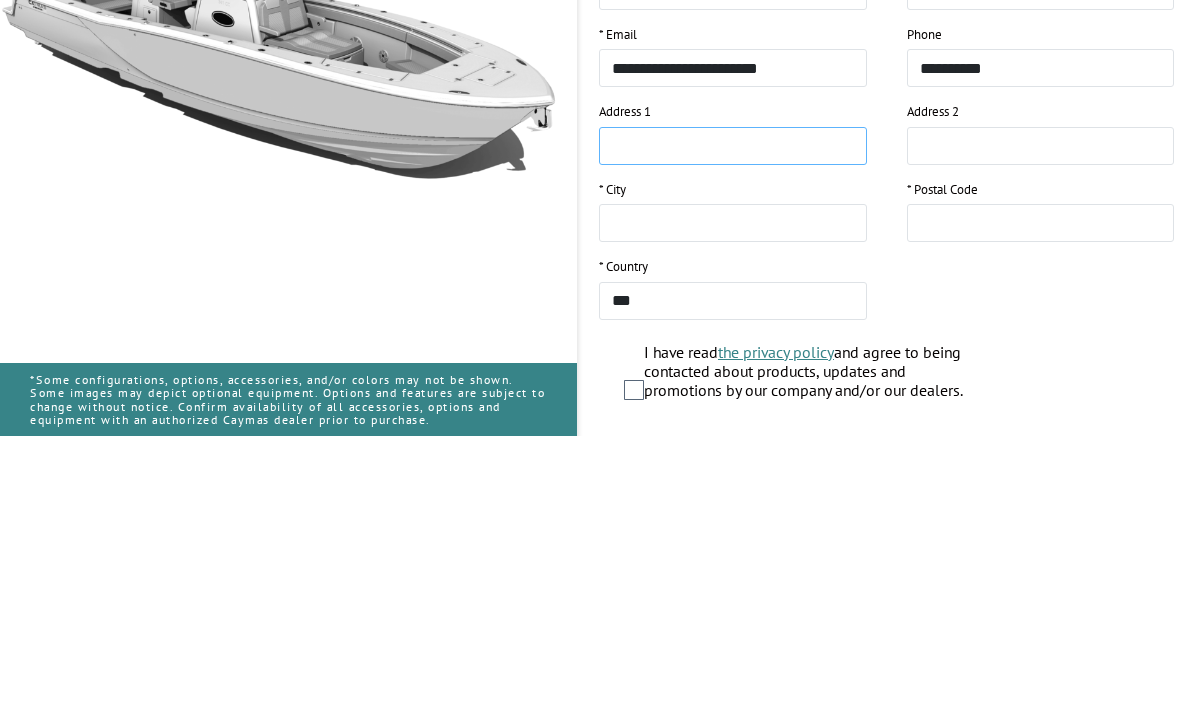 click at bounding box center [733, 426] 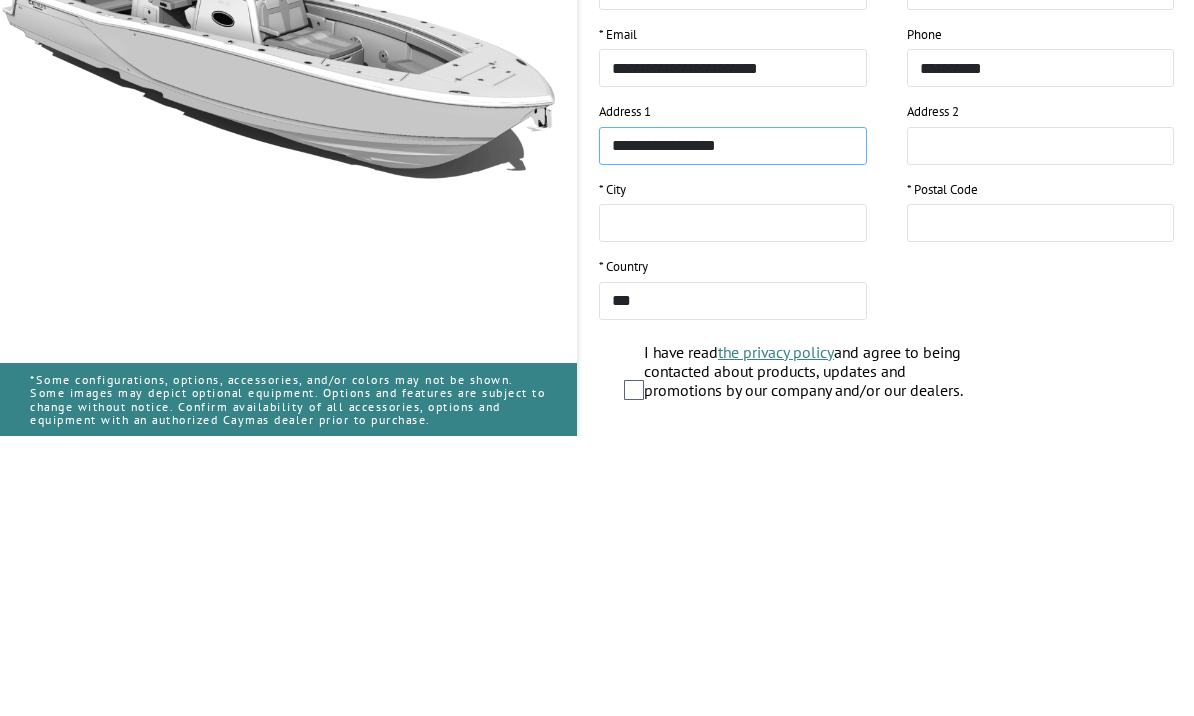type on "**********" 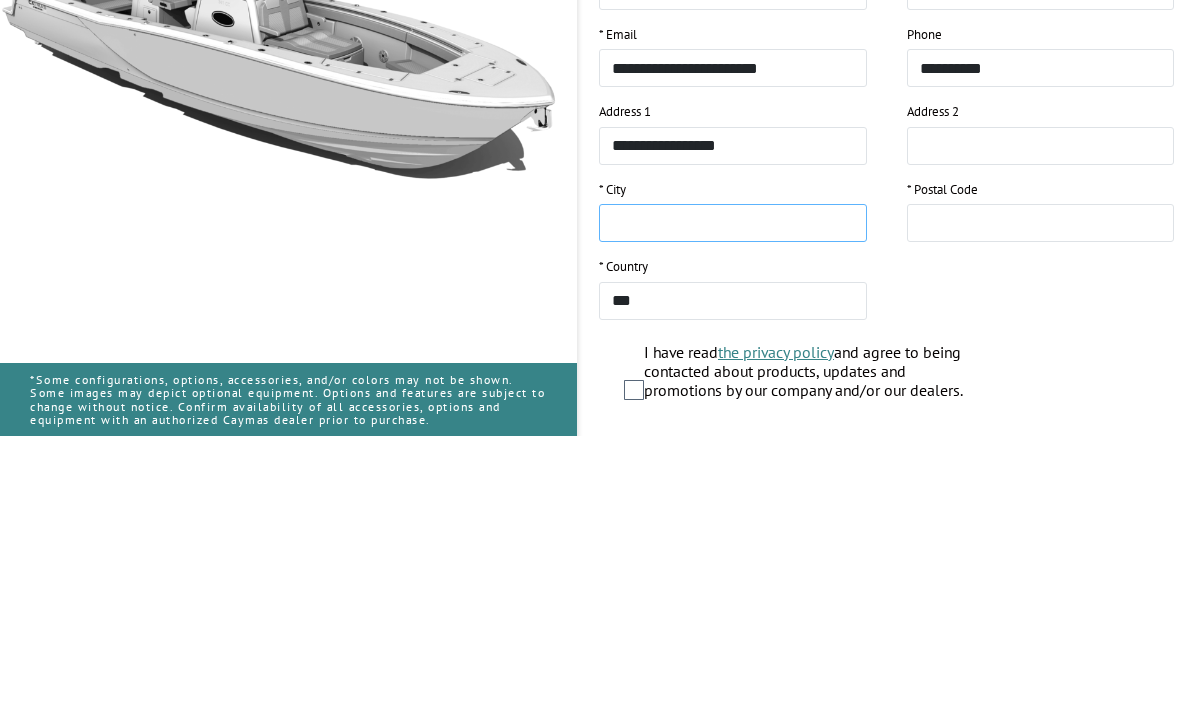 click at bounding box center (733, 503) 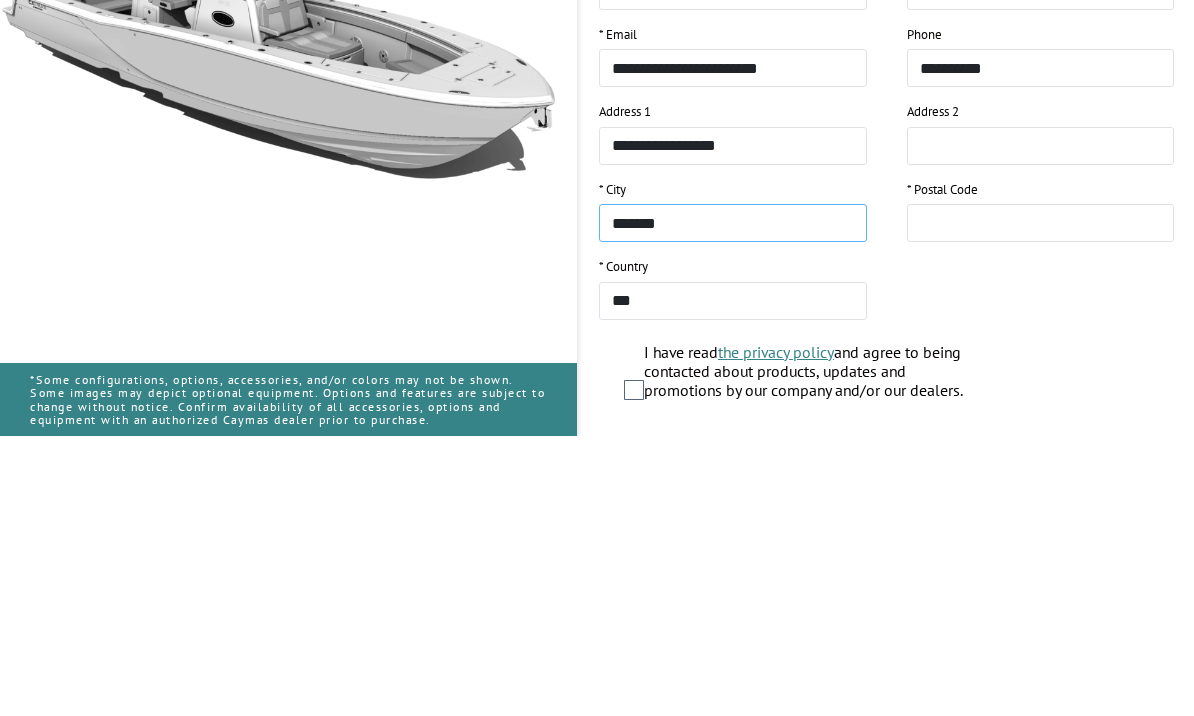 type on "*******" 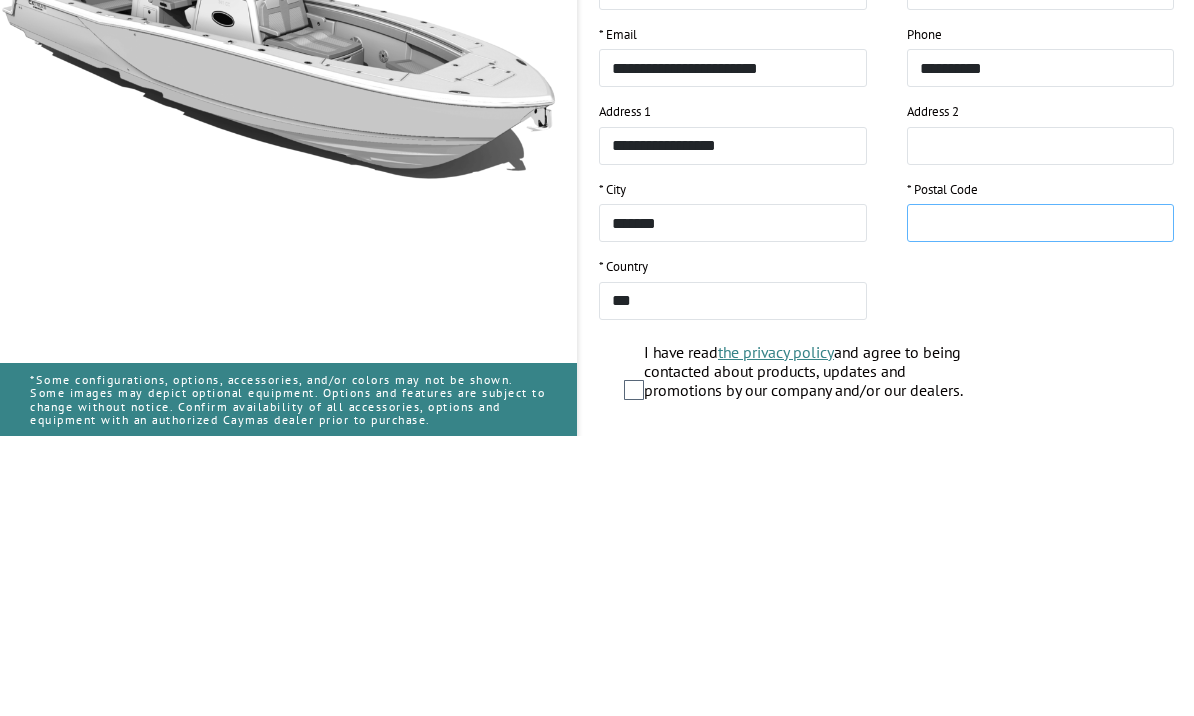 click at bounding box center [1041, 503] 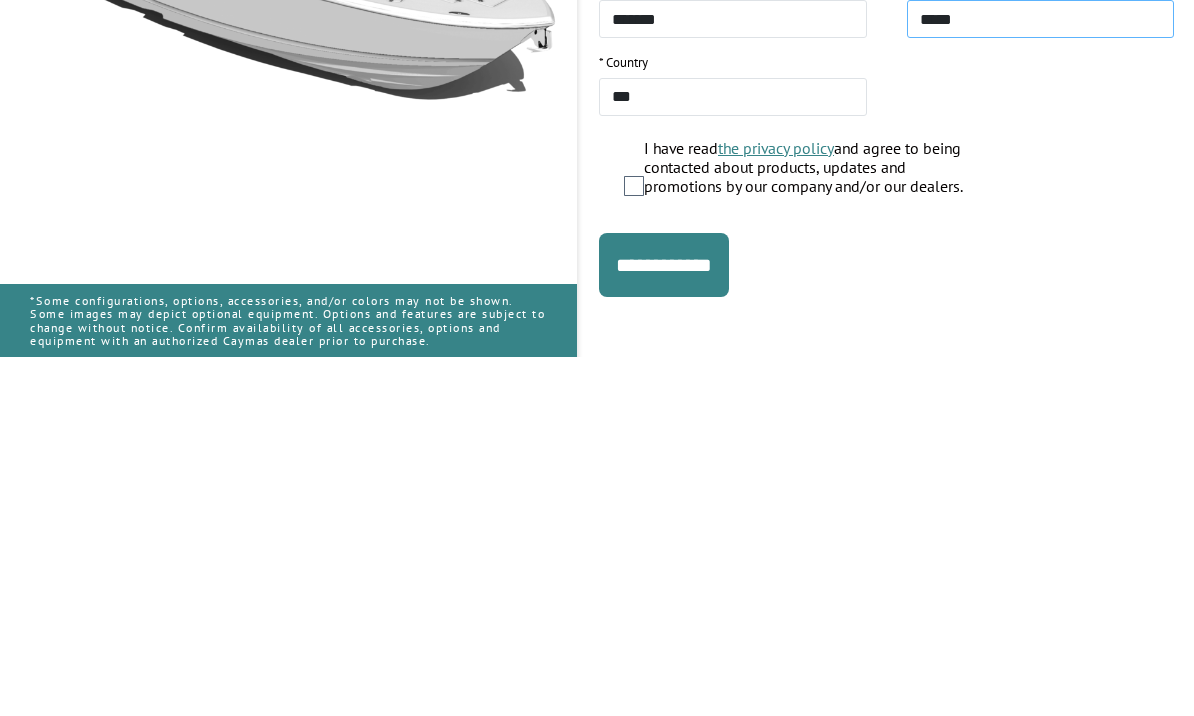 scroll, scrollTop: 391, scrollLeft: 0, axis: vertical 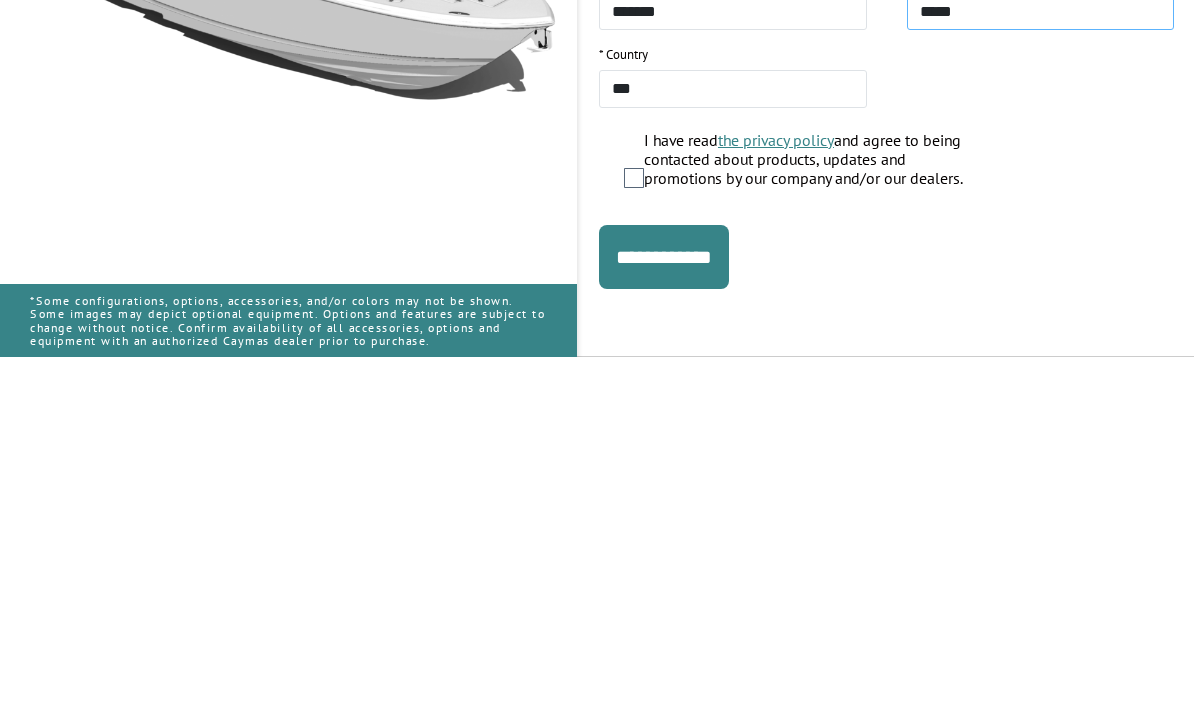 type on "*****" 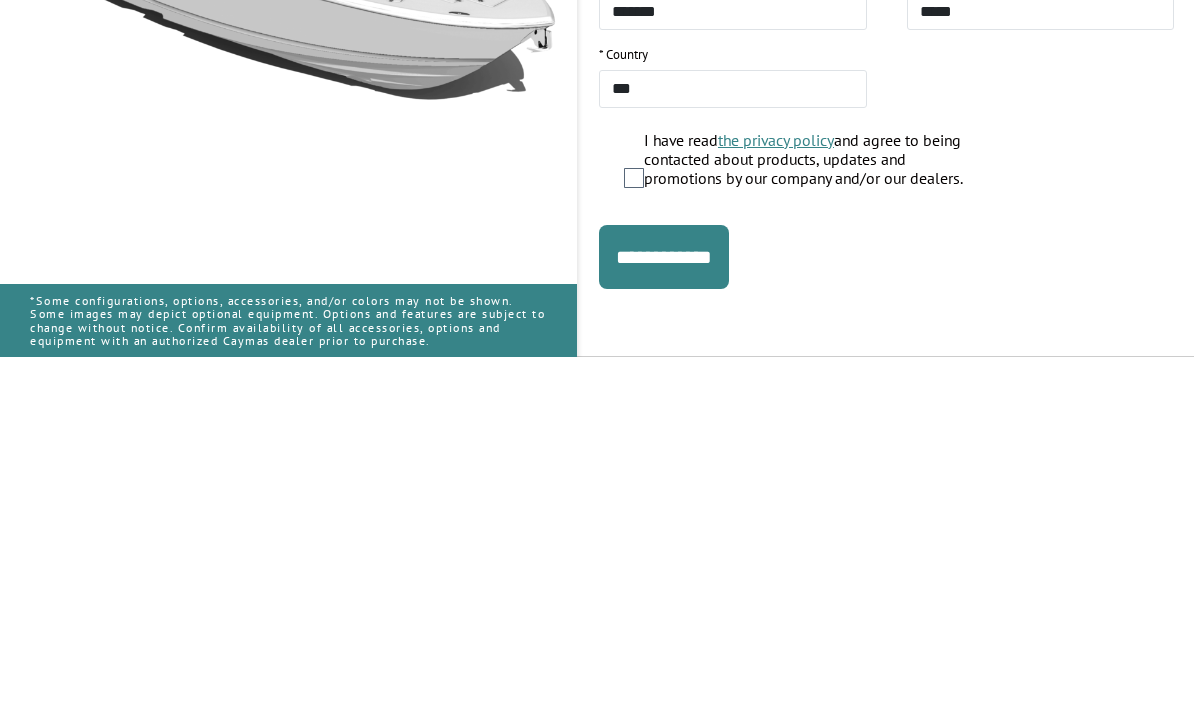 scroll, scrollTop: 322, scrollLeft: 0, axis: vertical 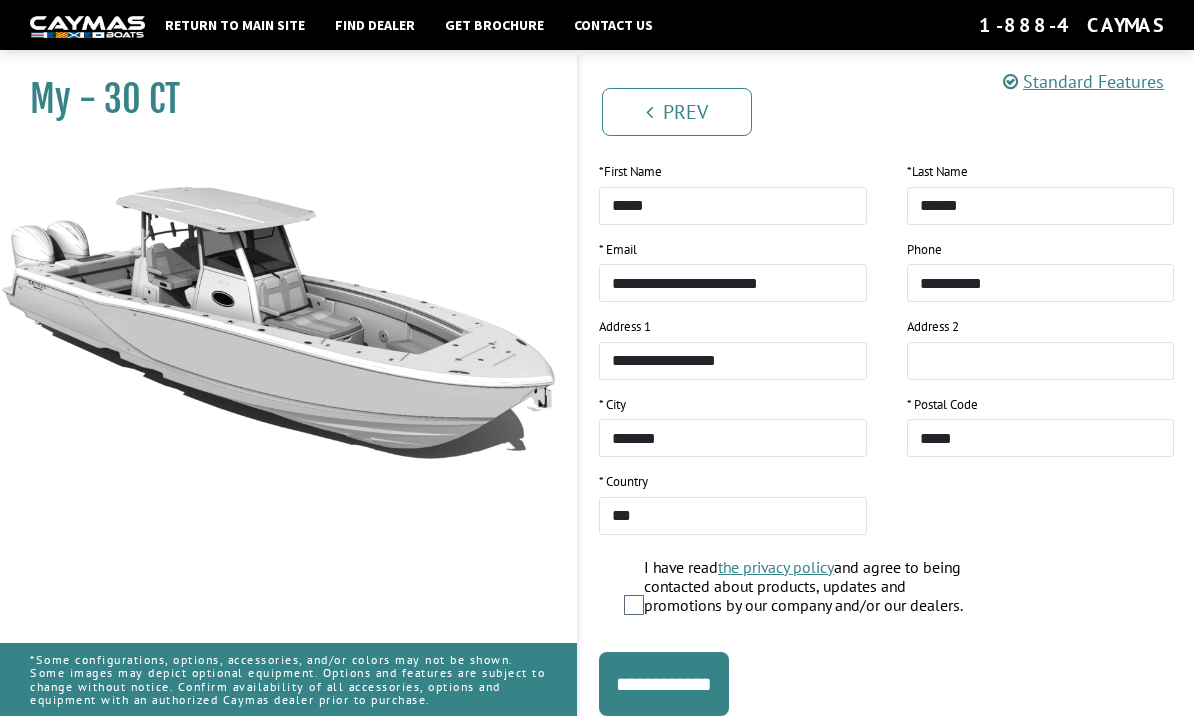 click on "**********" at bounding box center (664, 684) 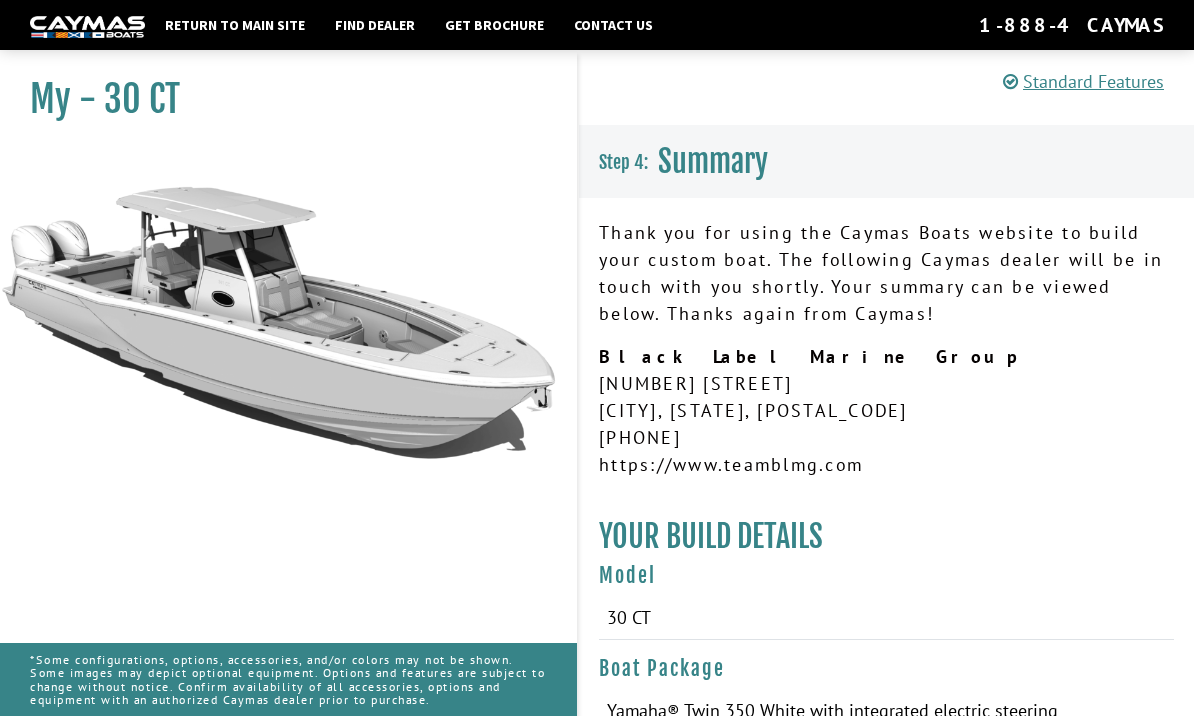 scroll, scrollTop: 0, scrollLeft: 0, axis: both 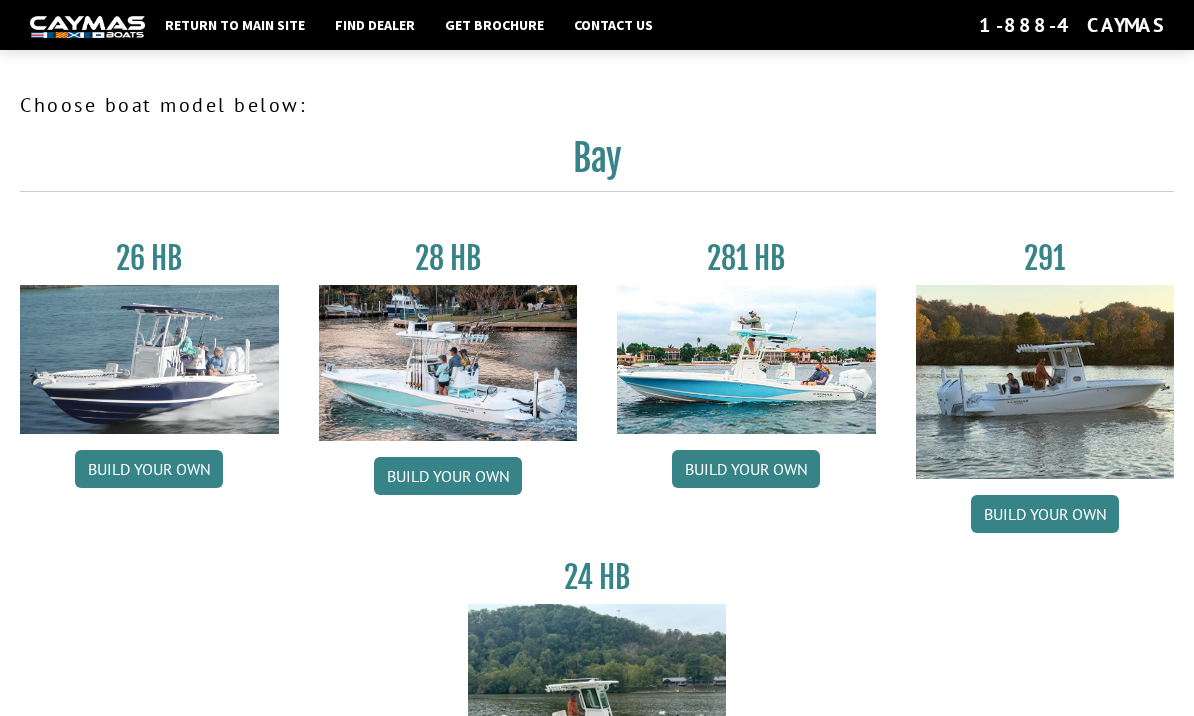 click on "Find Dealer" at bounding box center (375, 25) 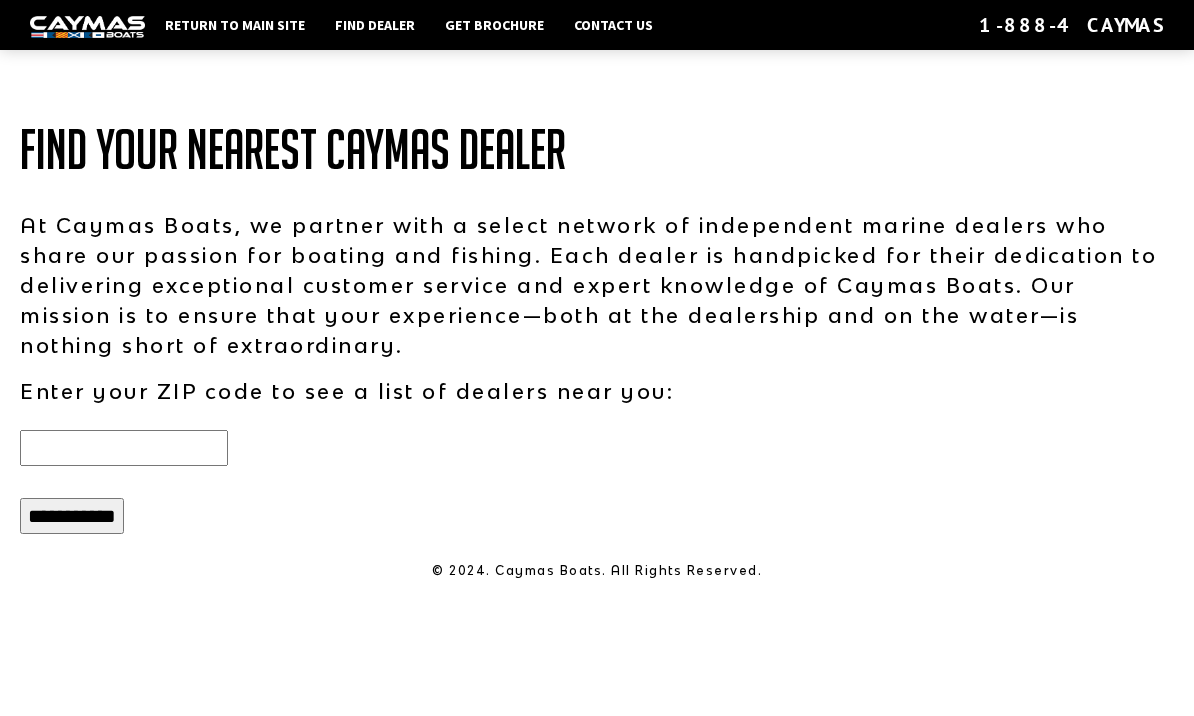 scroll, scrollTop: 0, scrollLeft: 0, axis: both 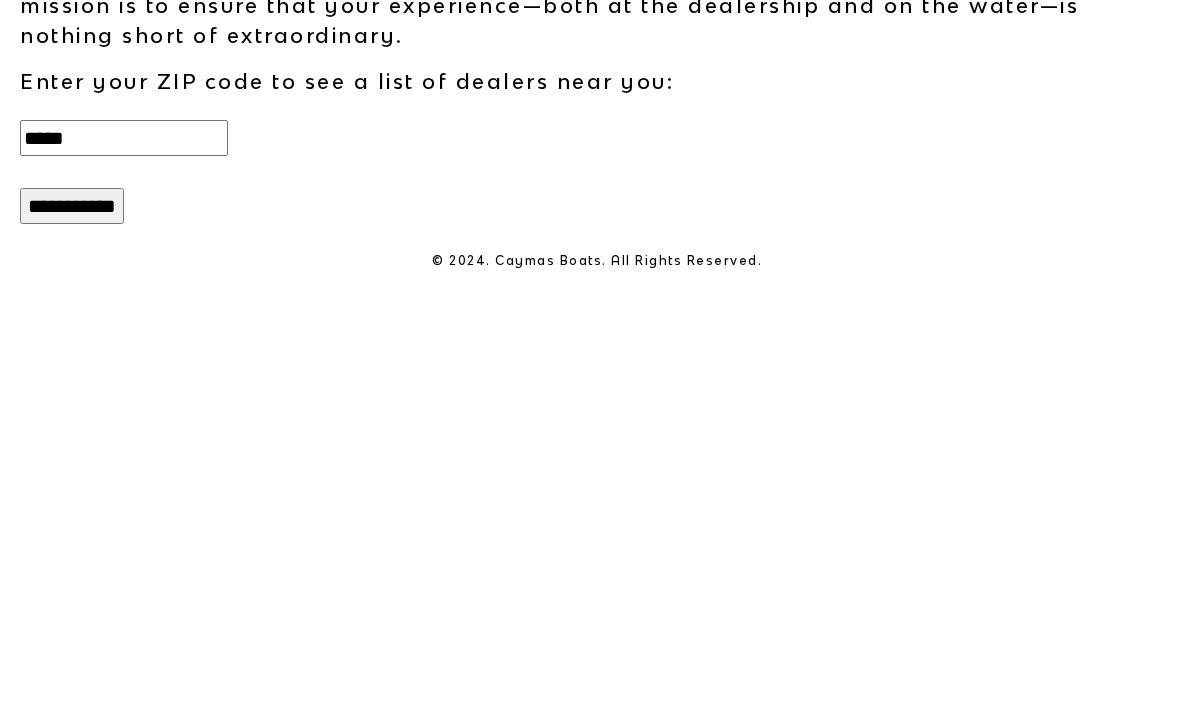 click on "**********" at bounding box center [72, 516] 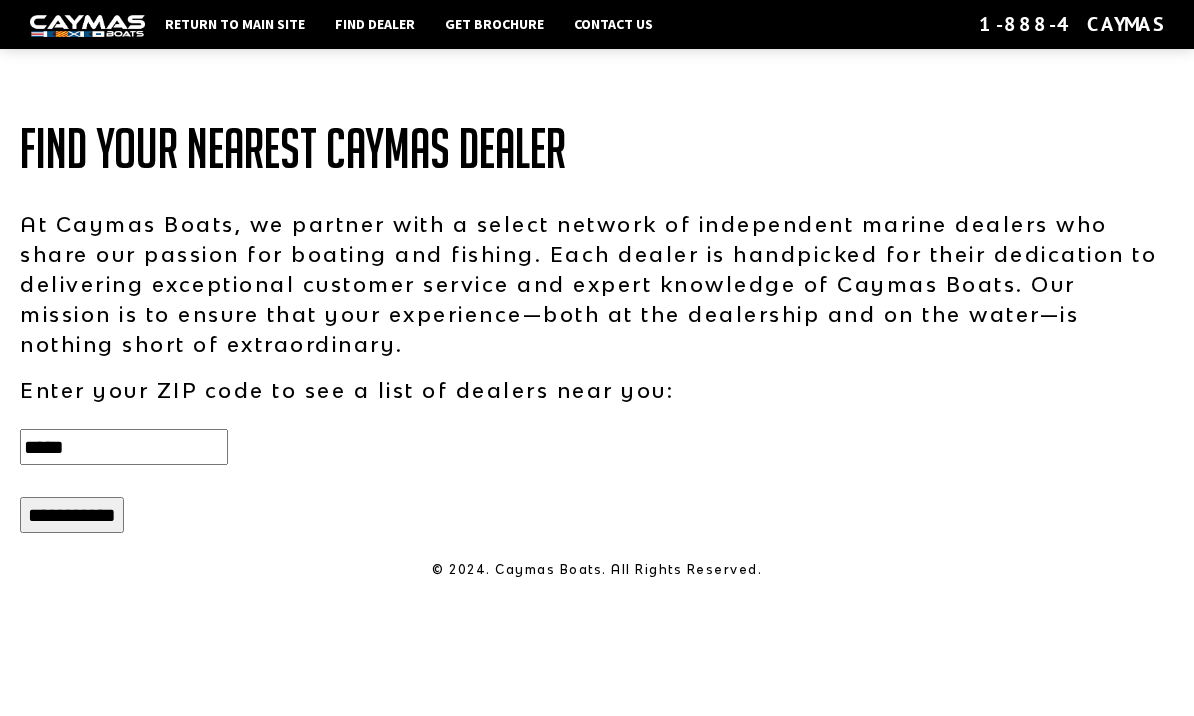 scroll, scrollTop: 69, scrollLeft: 0, axis: vertical 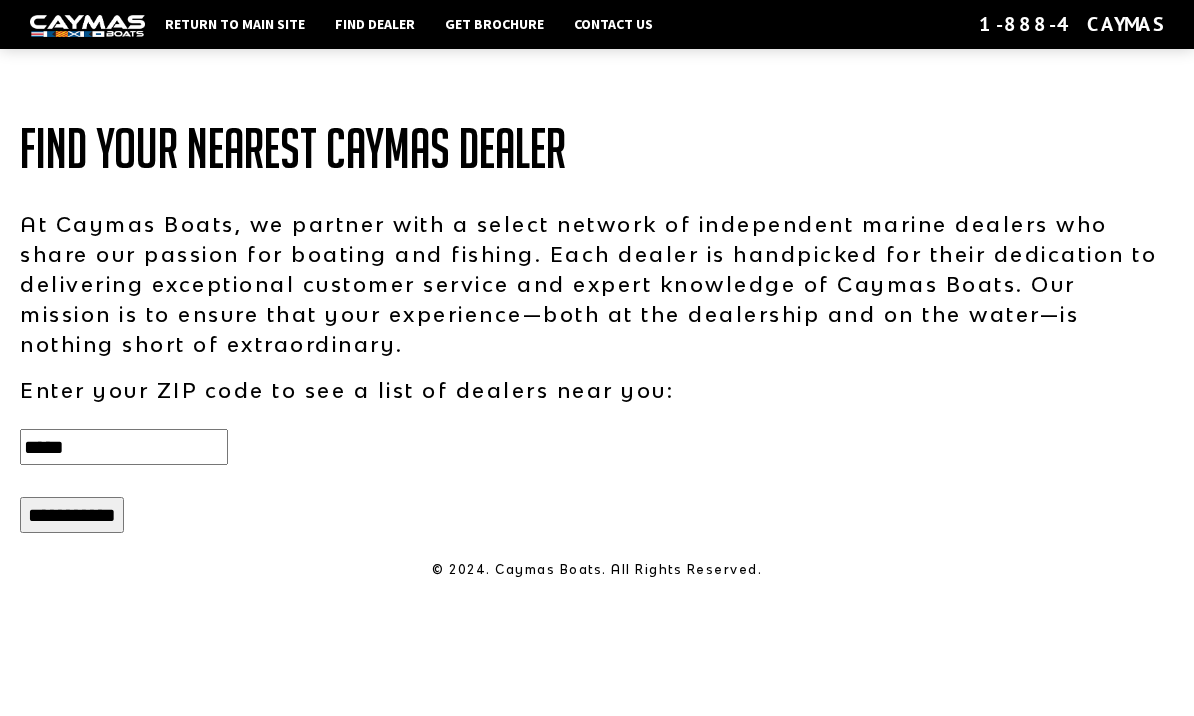 click on "*****" at bounding box center (124, 448) 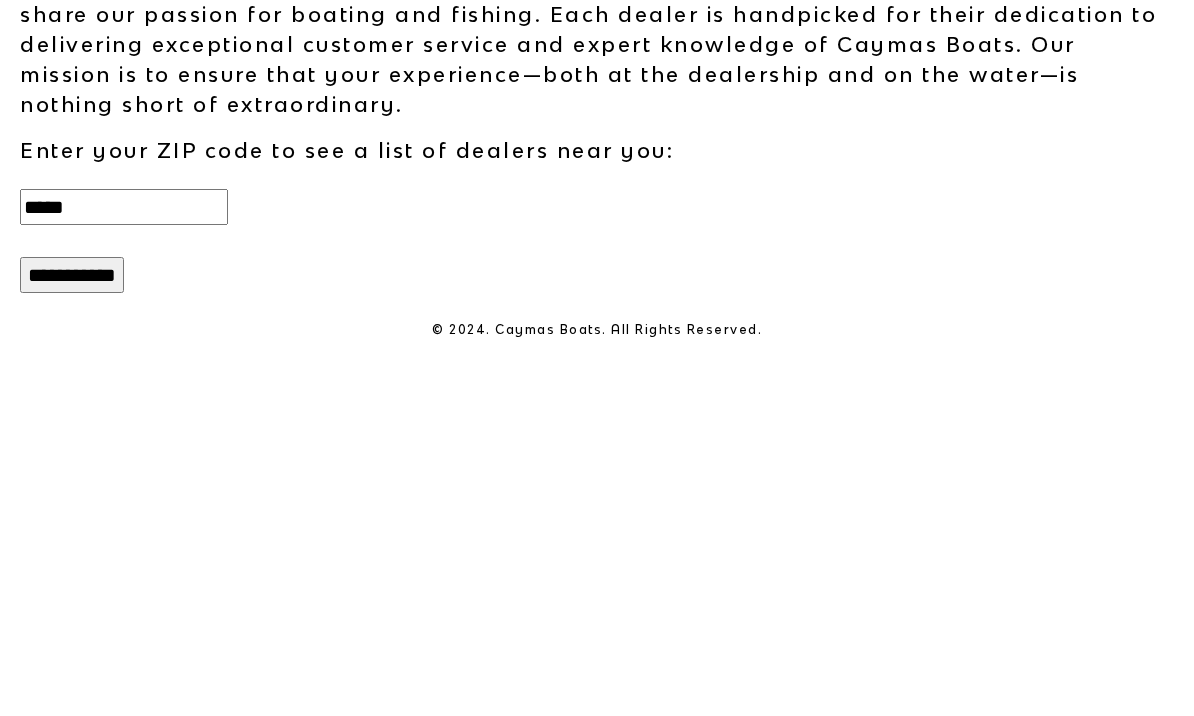 type on "*****" 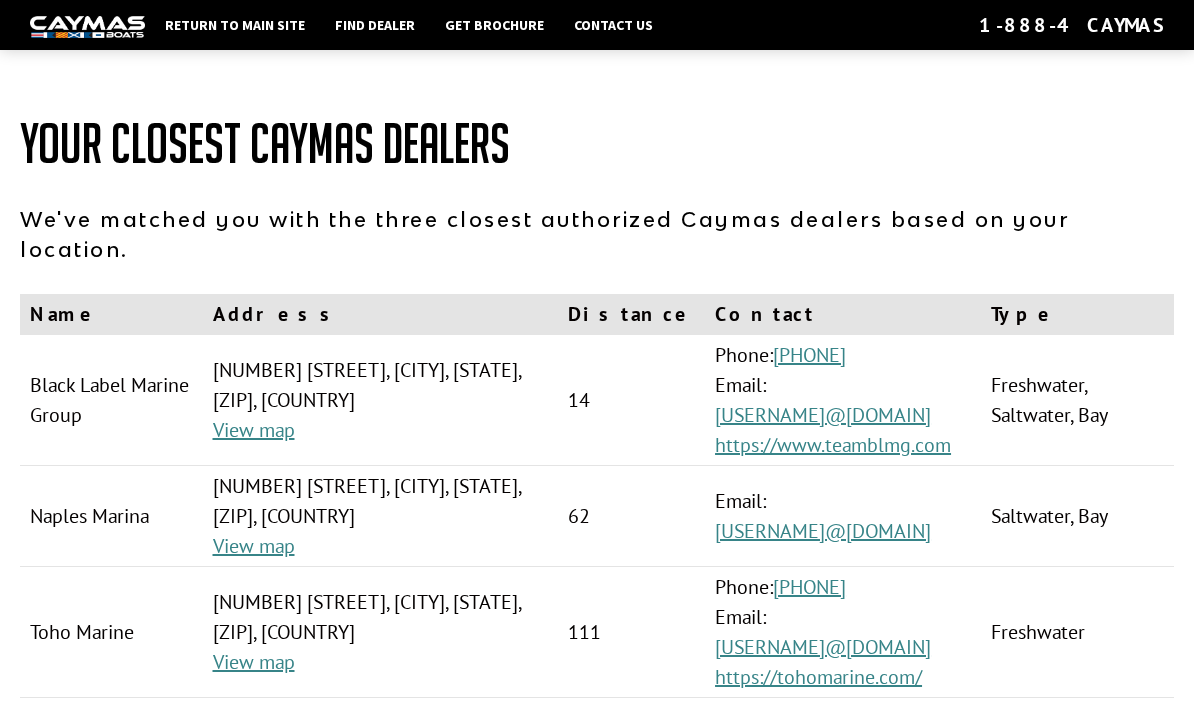 scroll, scrollTop: 0, scrollLeft: 0, axis: both 